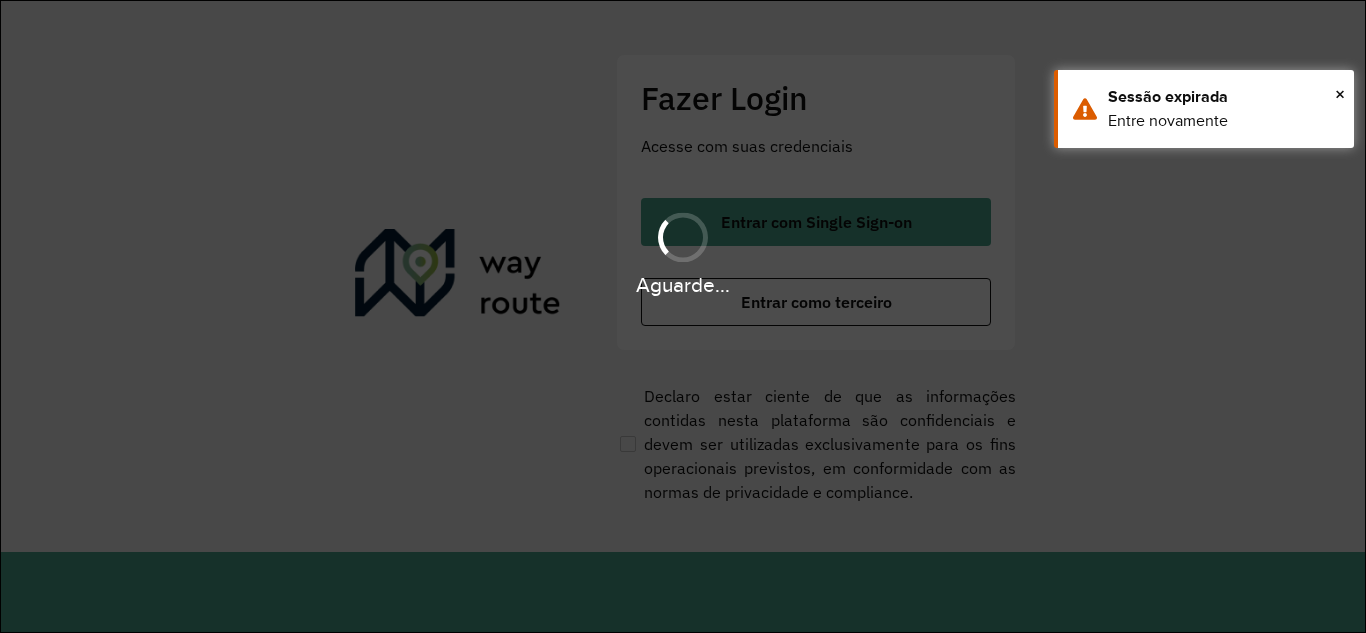 scroll, scrollTop: 0, scrollLeft: 0, axis: both 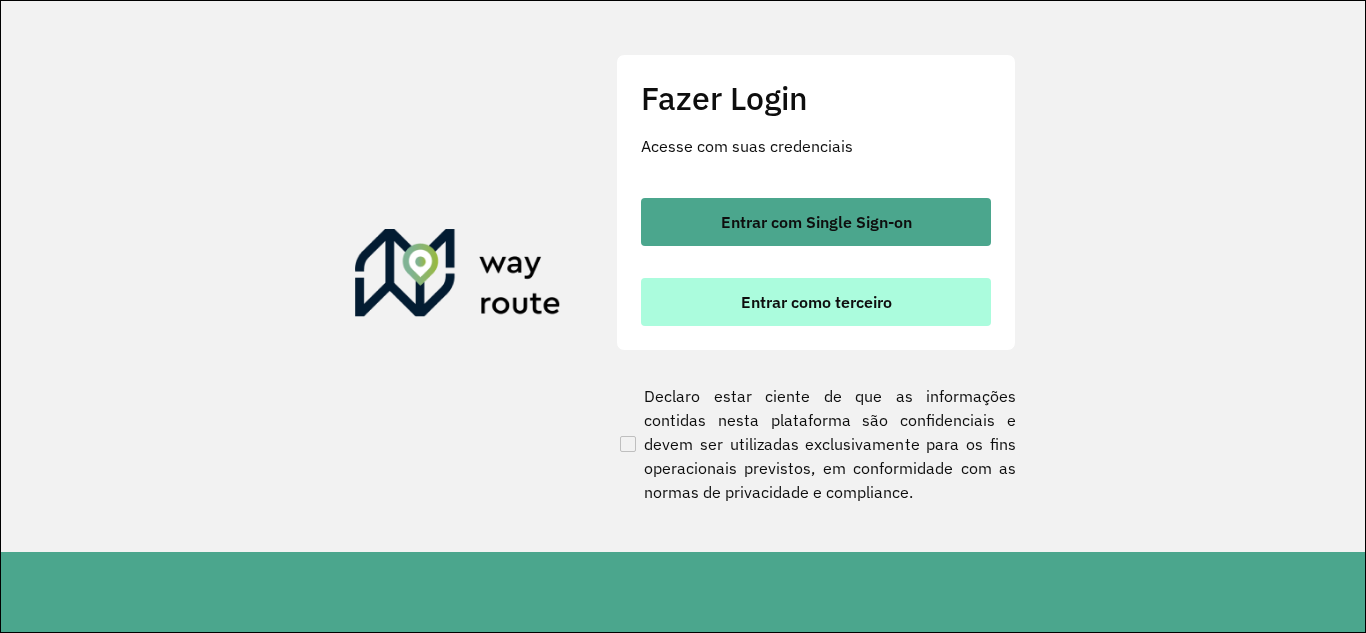 click on "Entrar como terceiro" at bounding box center [816, 302] 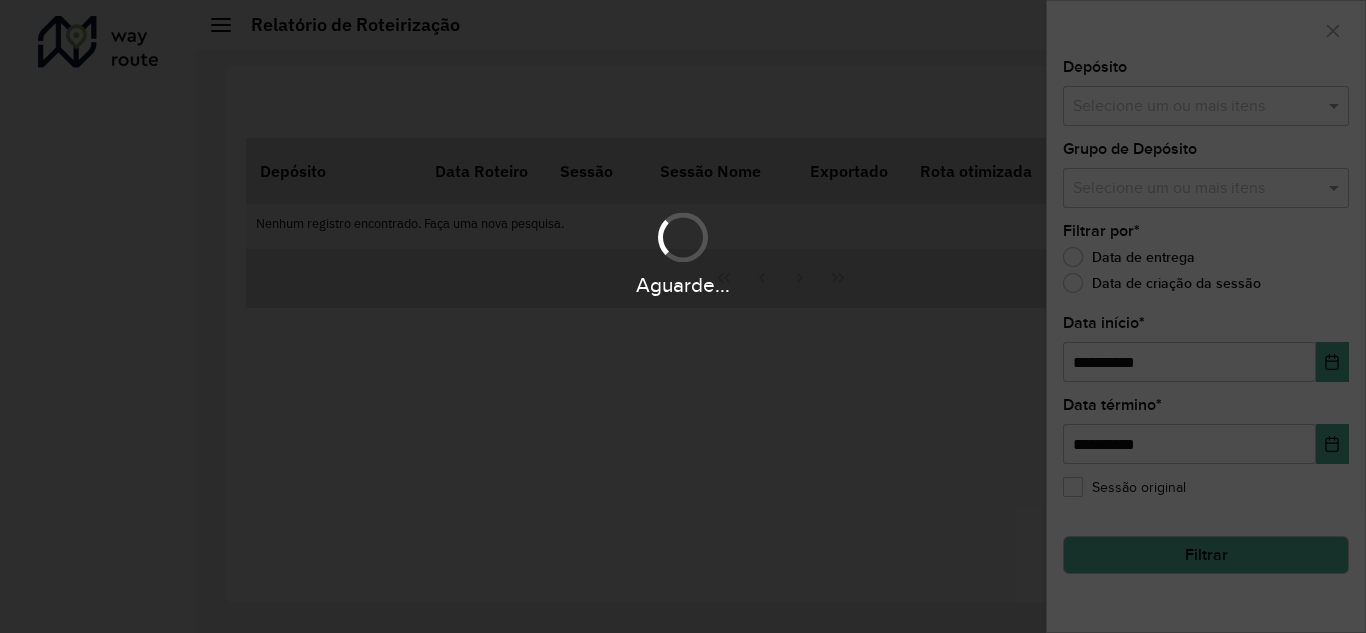 scroll, scrollTop: 0, scrollLeft: 0, axis: both 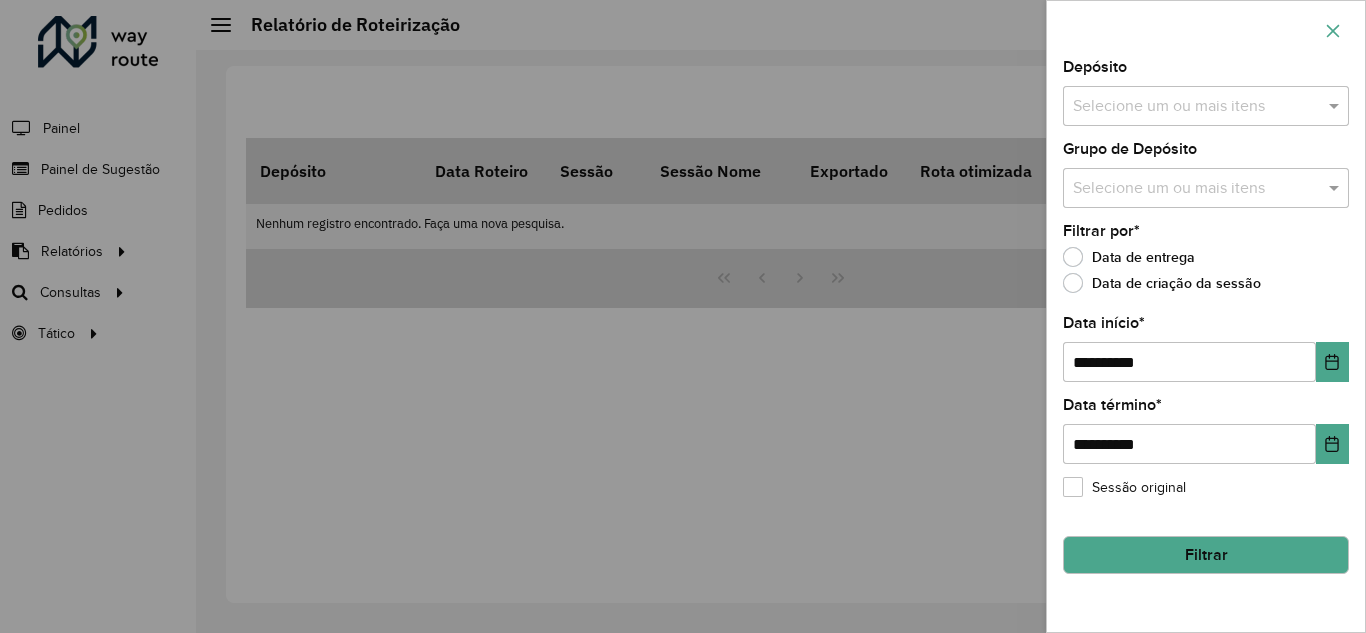 click 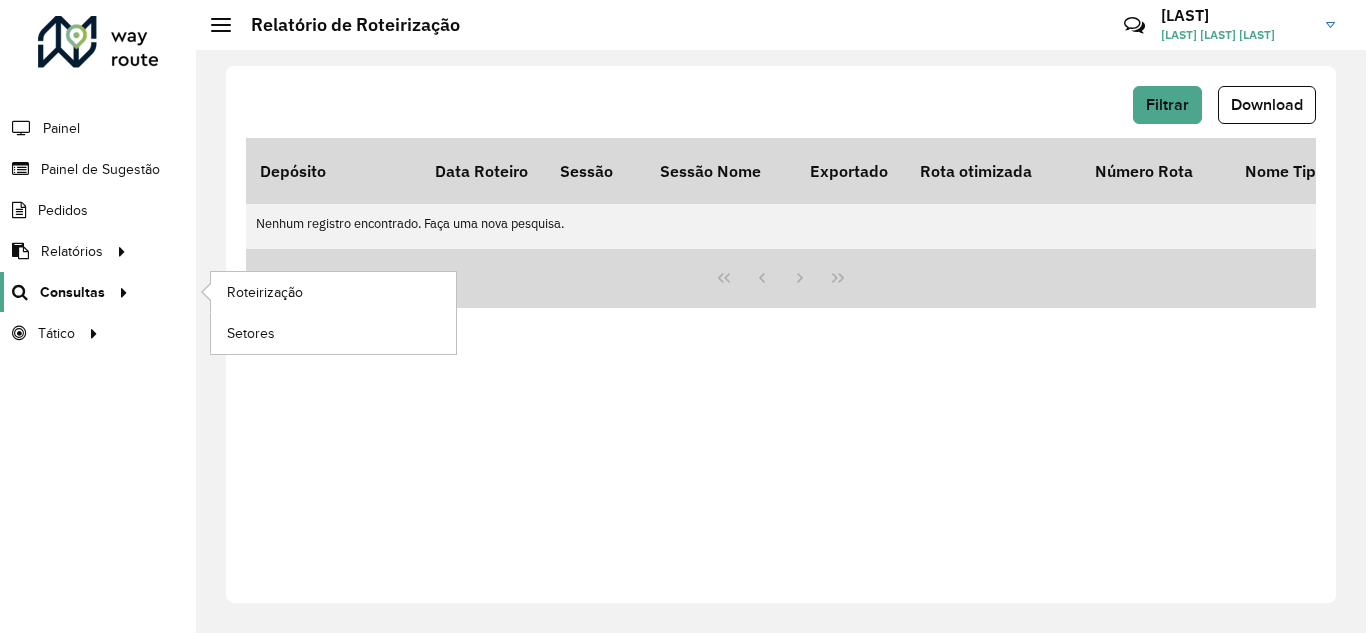 click 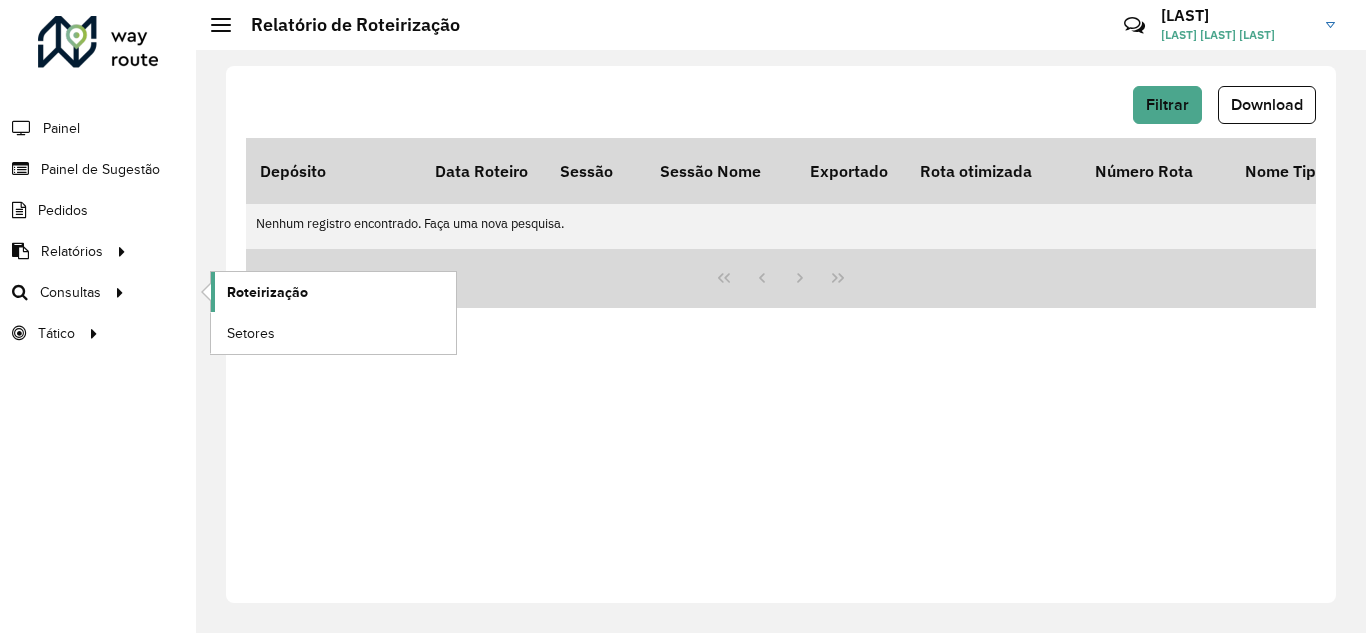 click on "Roteirização" 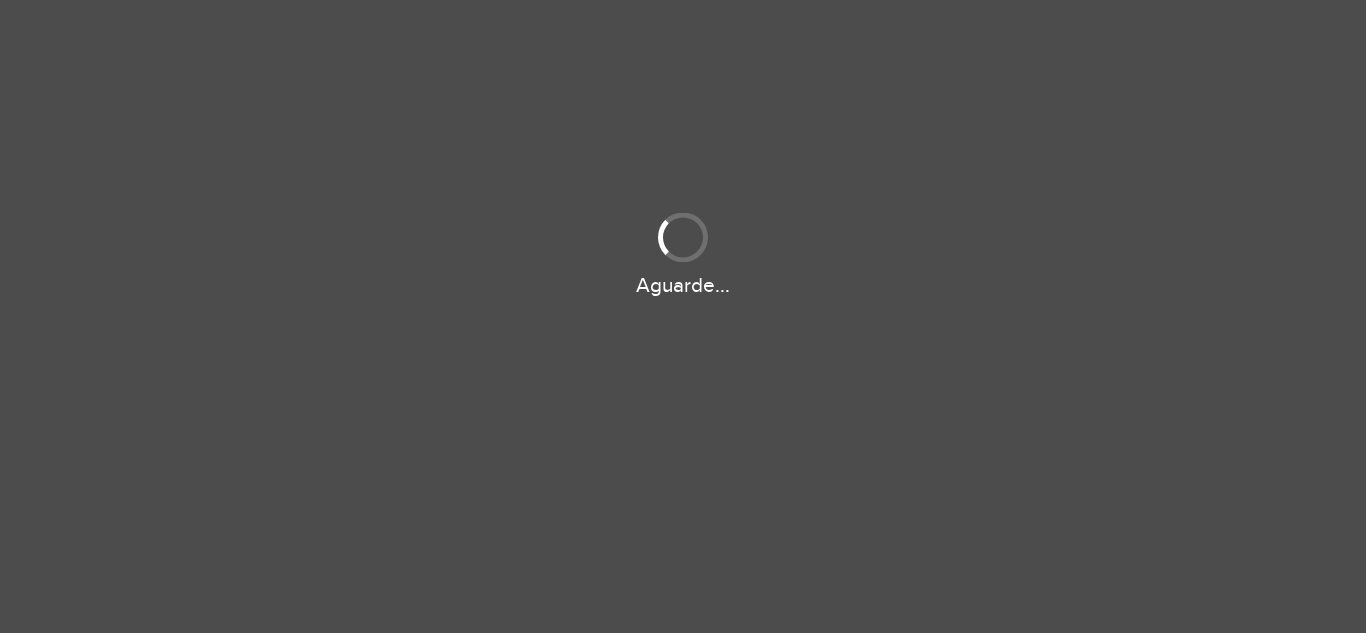 scroll, scrollTop: 0, scrollLeft: 0, axis: both 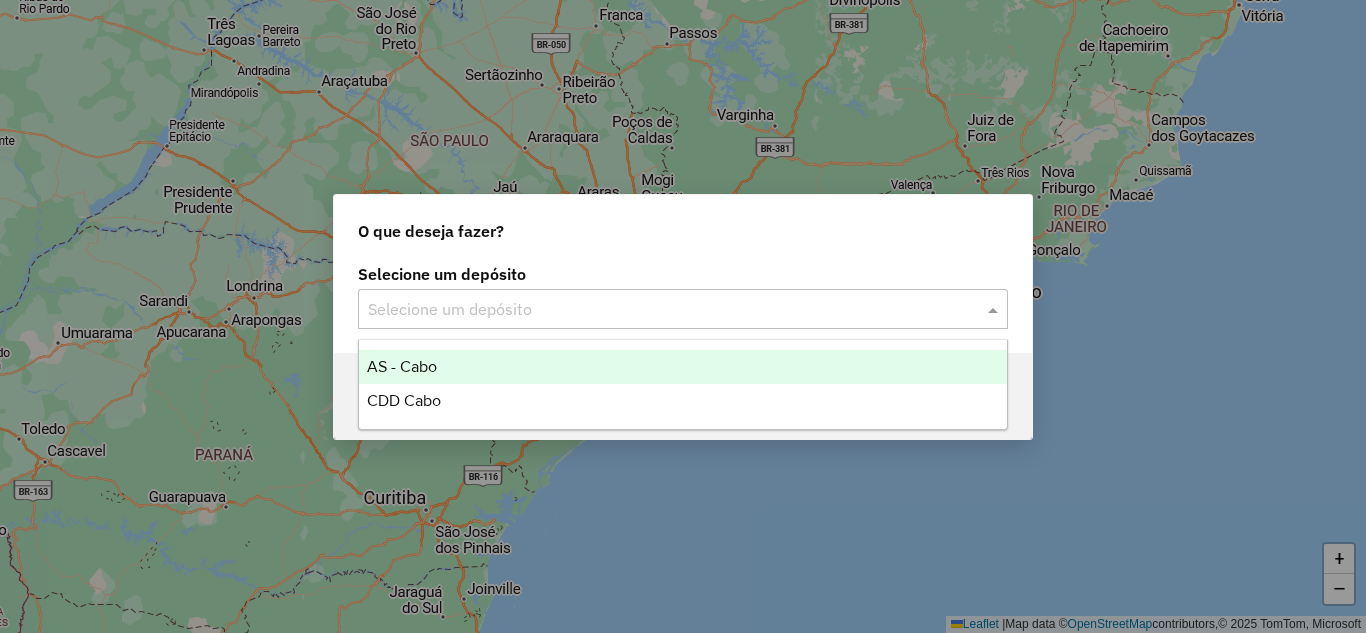 click 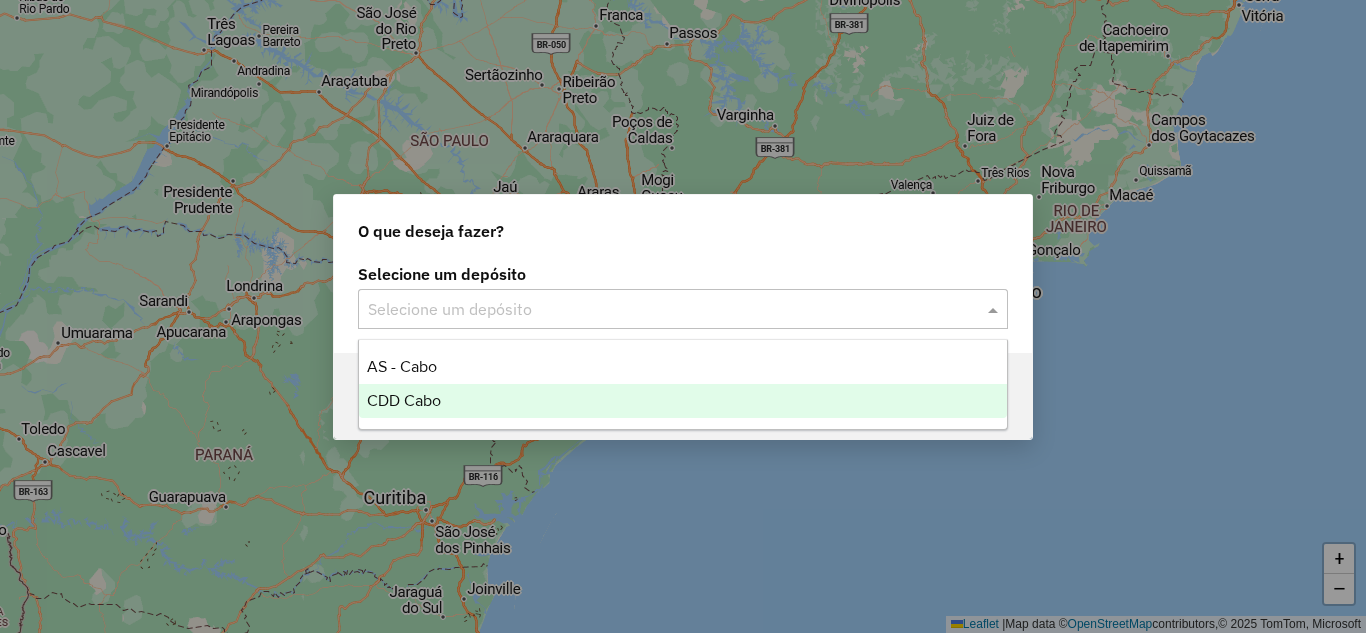 click on "CDD Cabo" at bounding box center [683, 401] 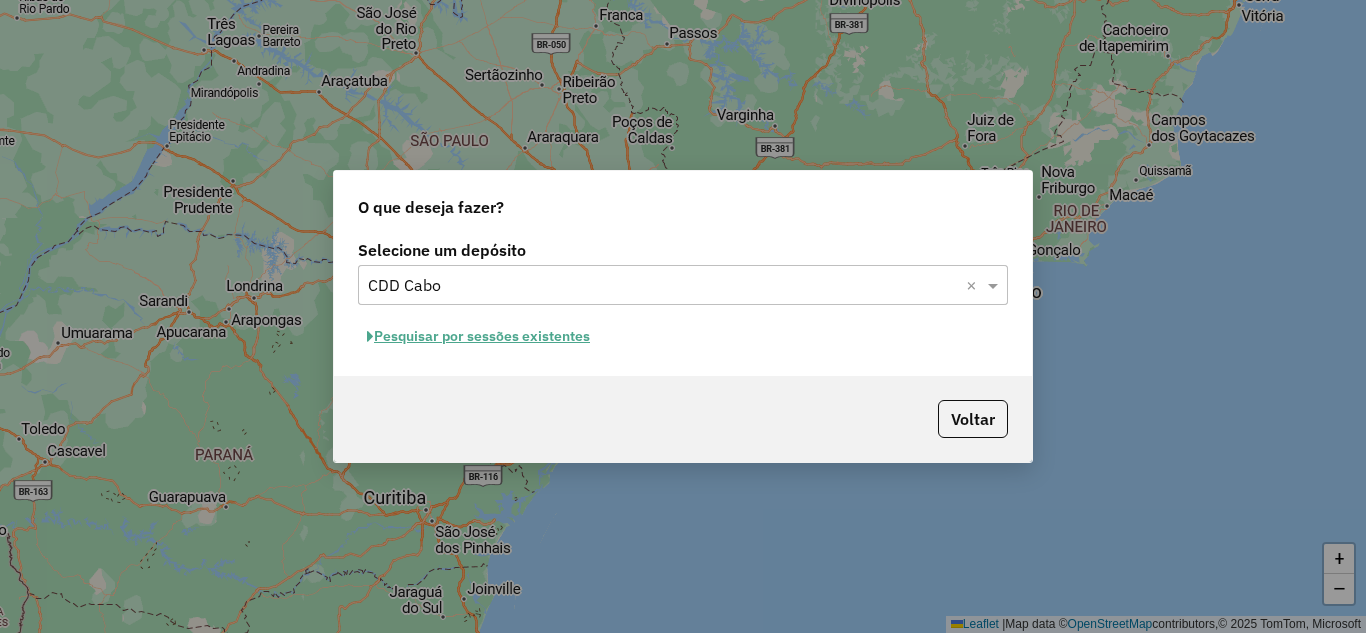 click on "Pesquisar por sessões existentes" 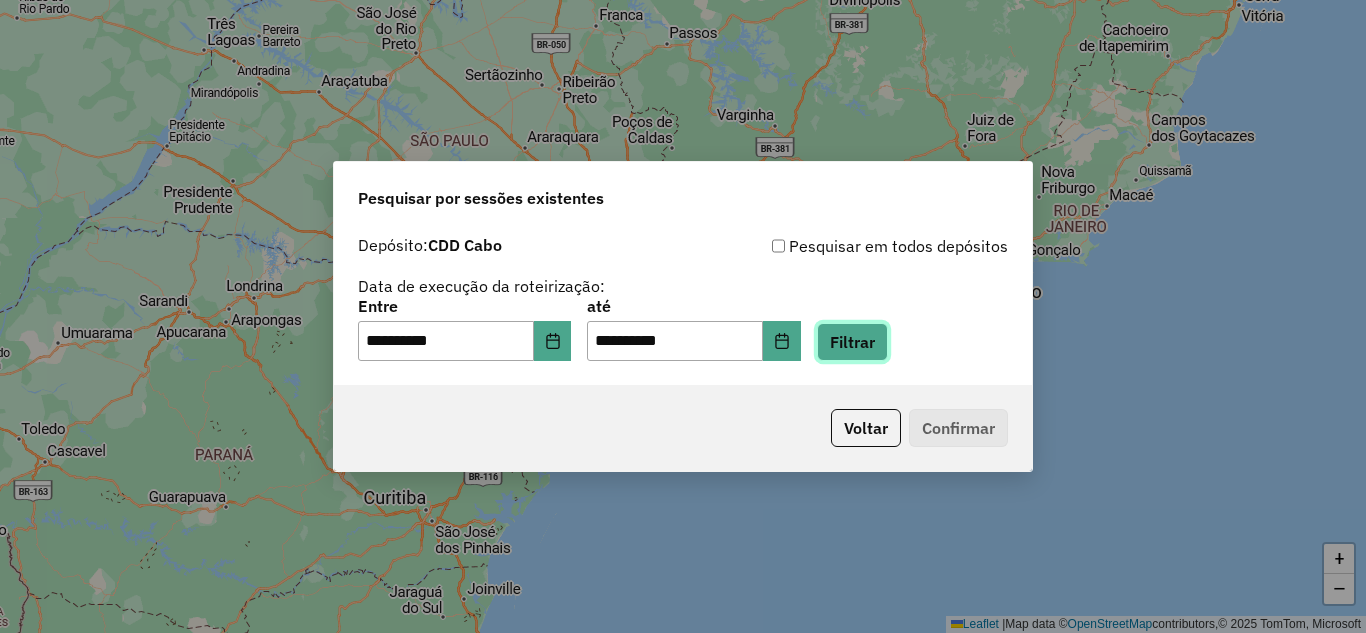 click on "Filtrar" 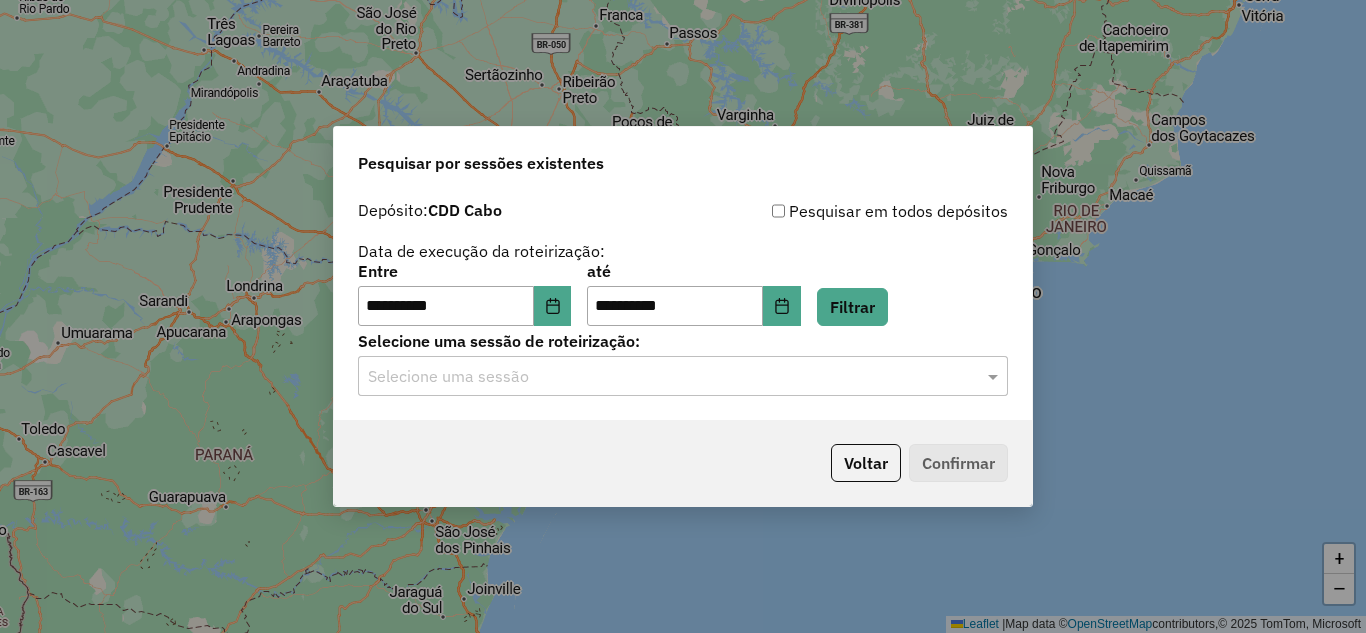 click 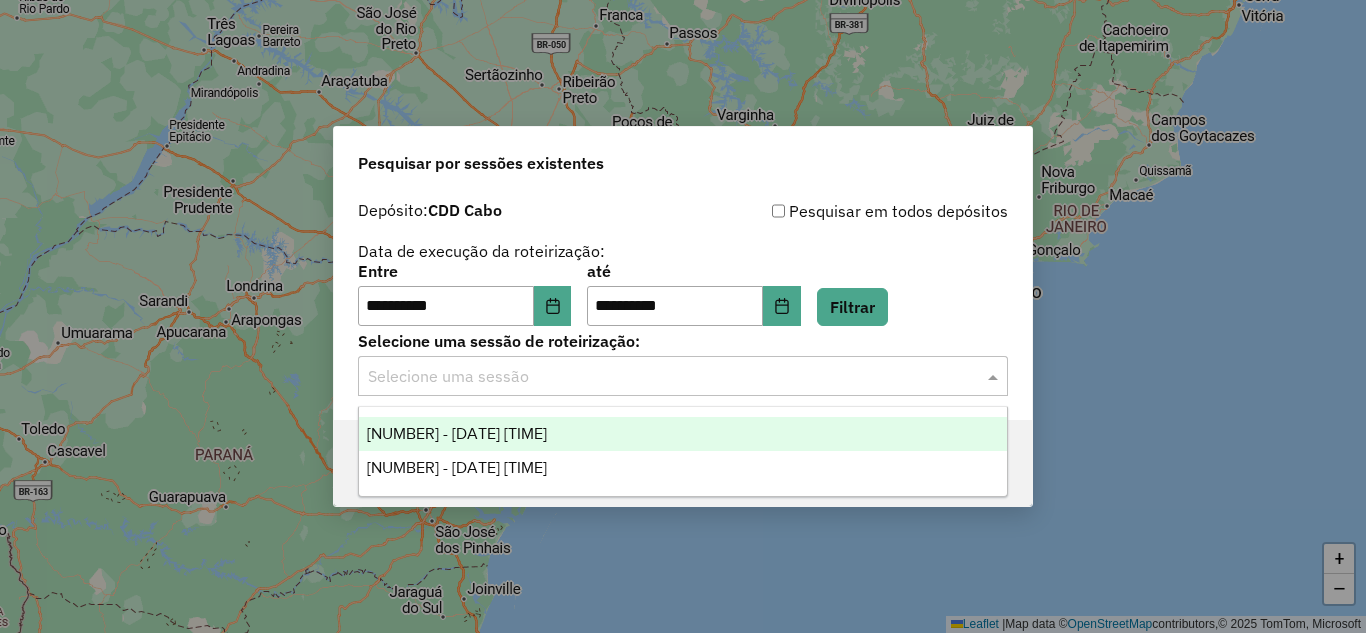 click on "1221798 - 01/08/2025 20:31" at bounding box center [457, 433] 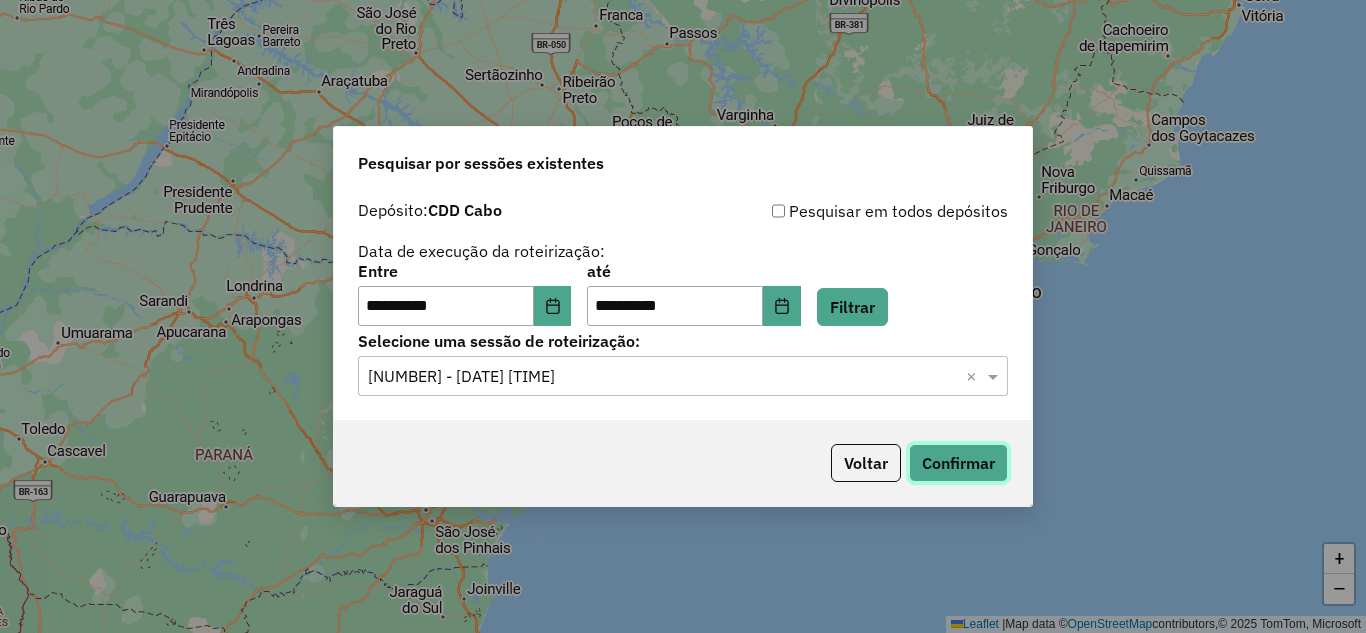 click on "Confirmar" 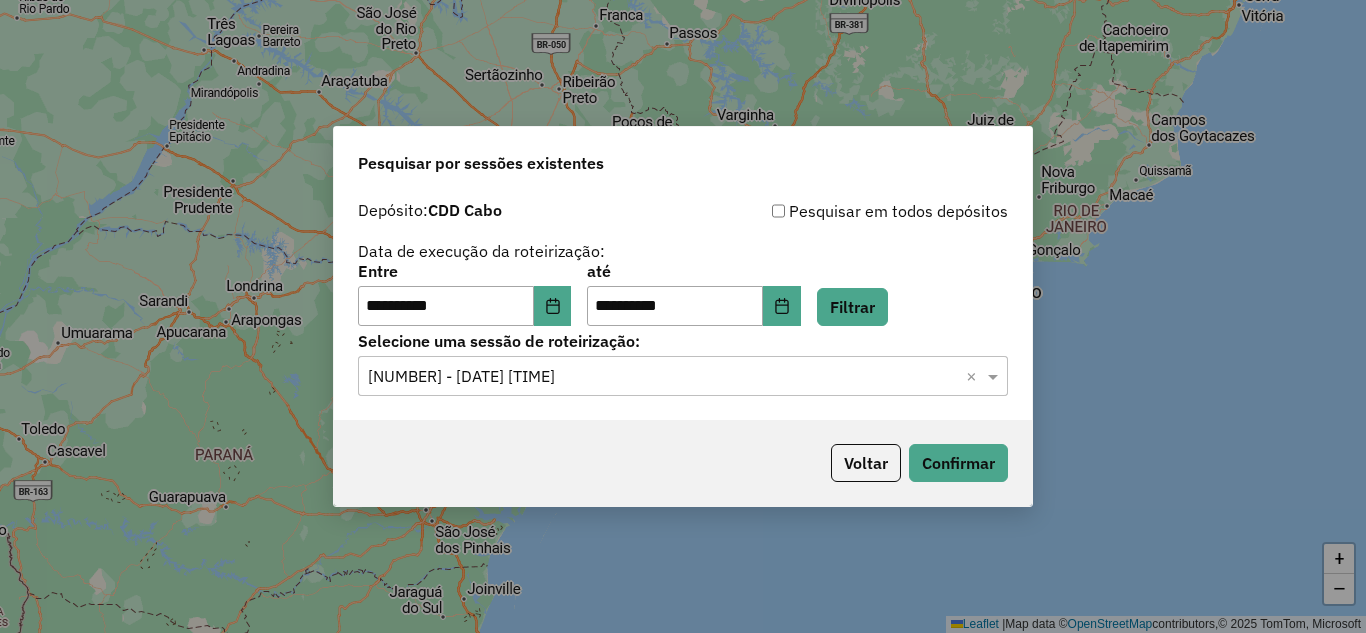 click on "**********" 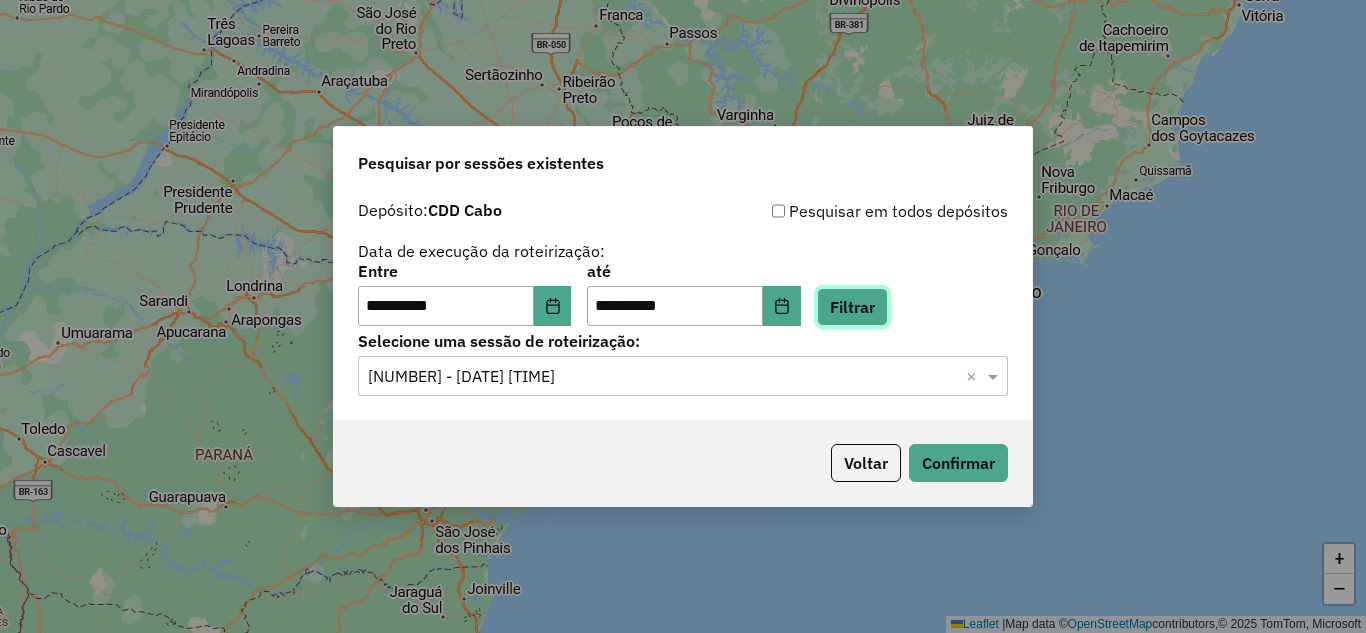 click on "Filtrar" 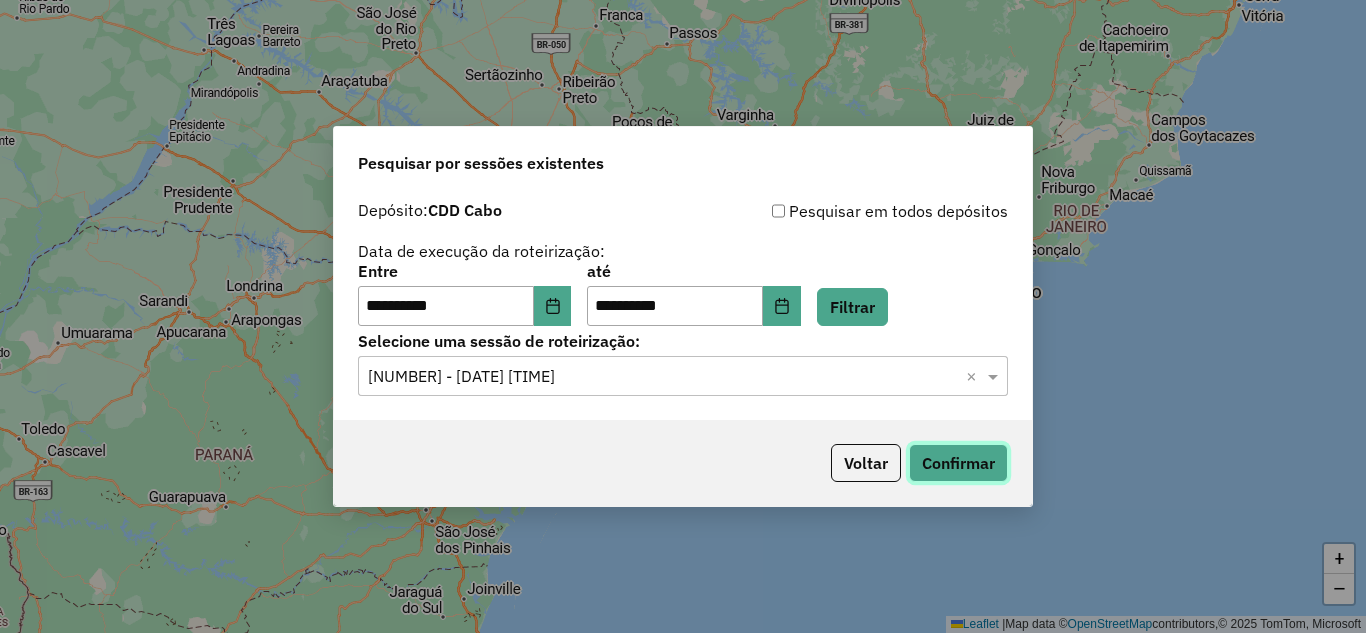 click on "Confirmar" 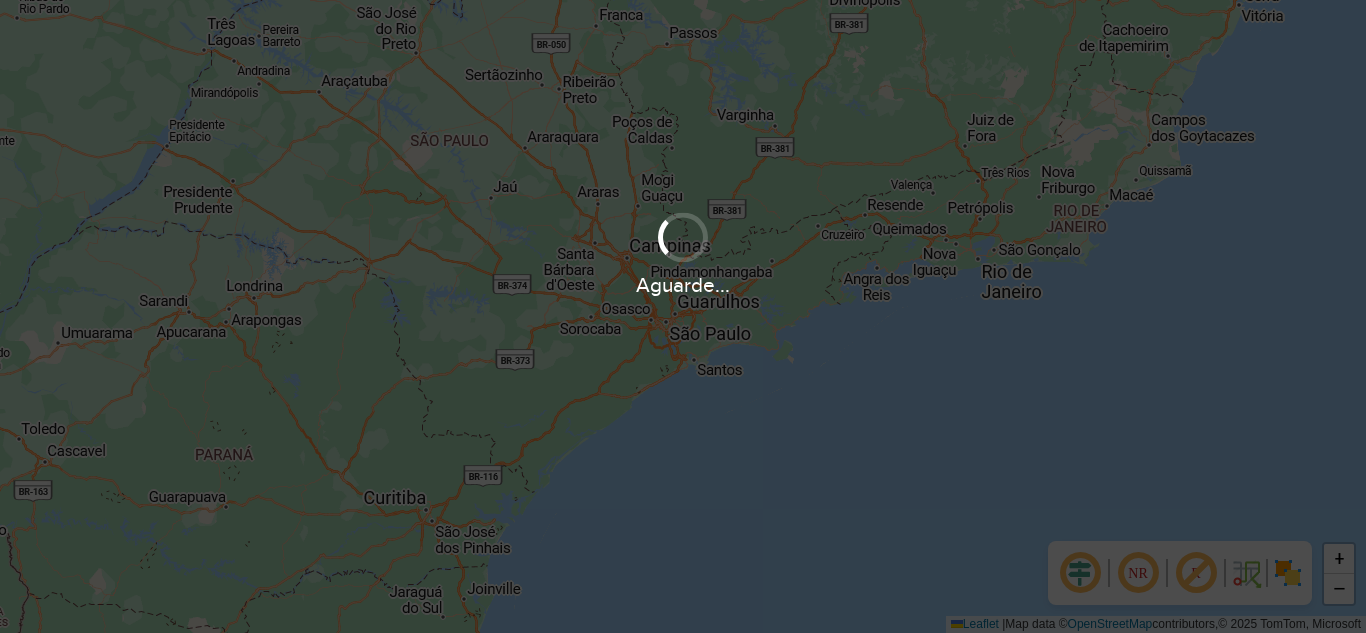 scroll, scrollTop: 0, scrollLeft: 0, axis: both 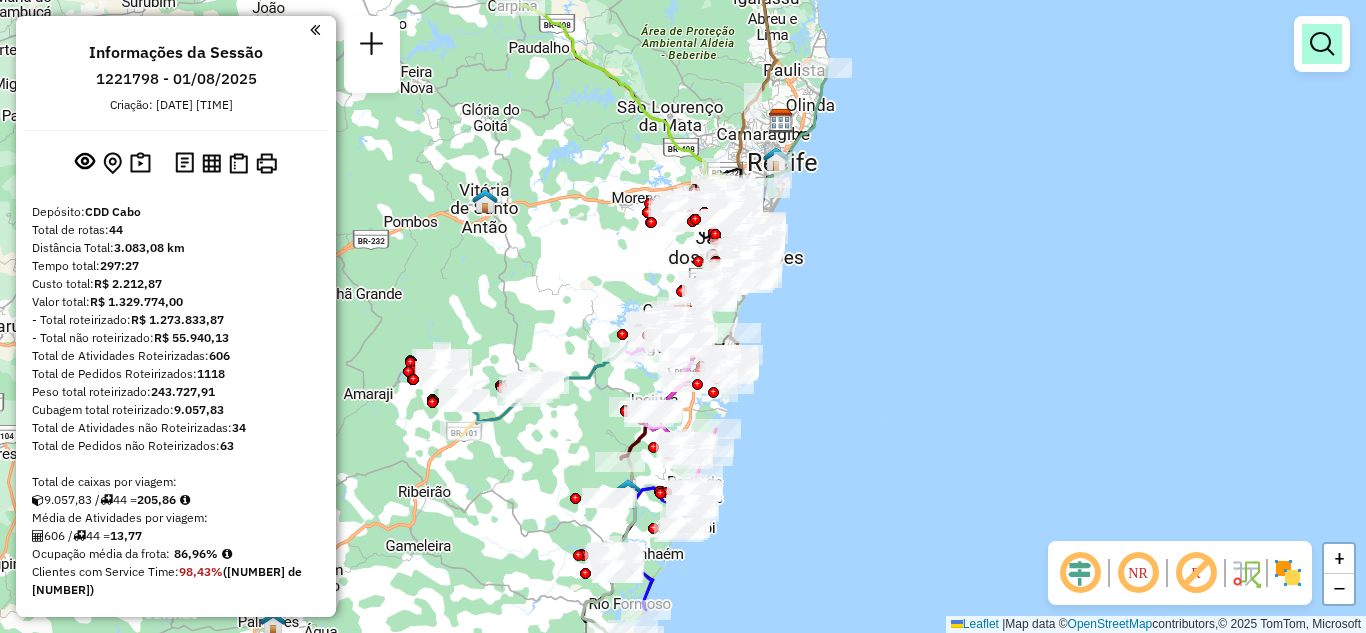click at bounding box center (1322, 44) 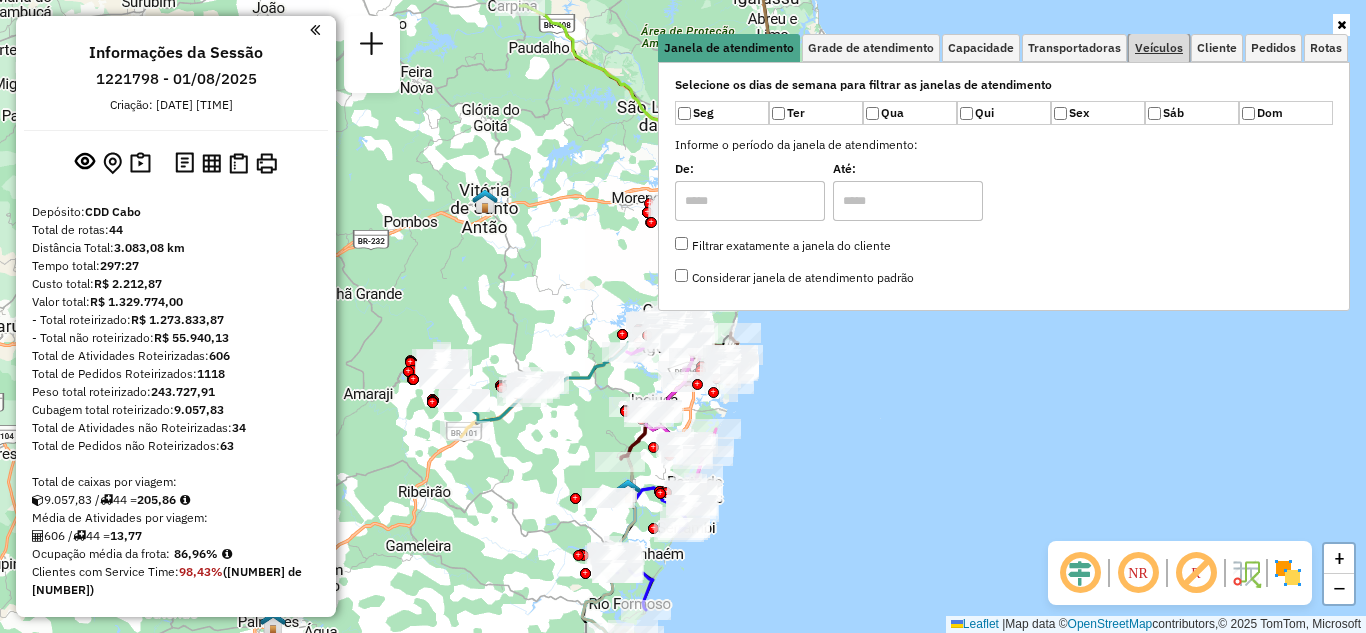 click on "Veículos" at bounding box center [1159, 48] 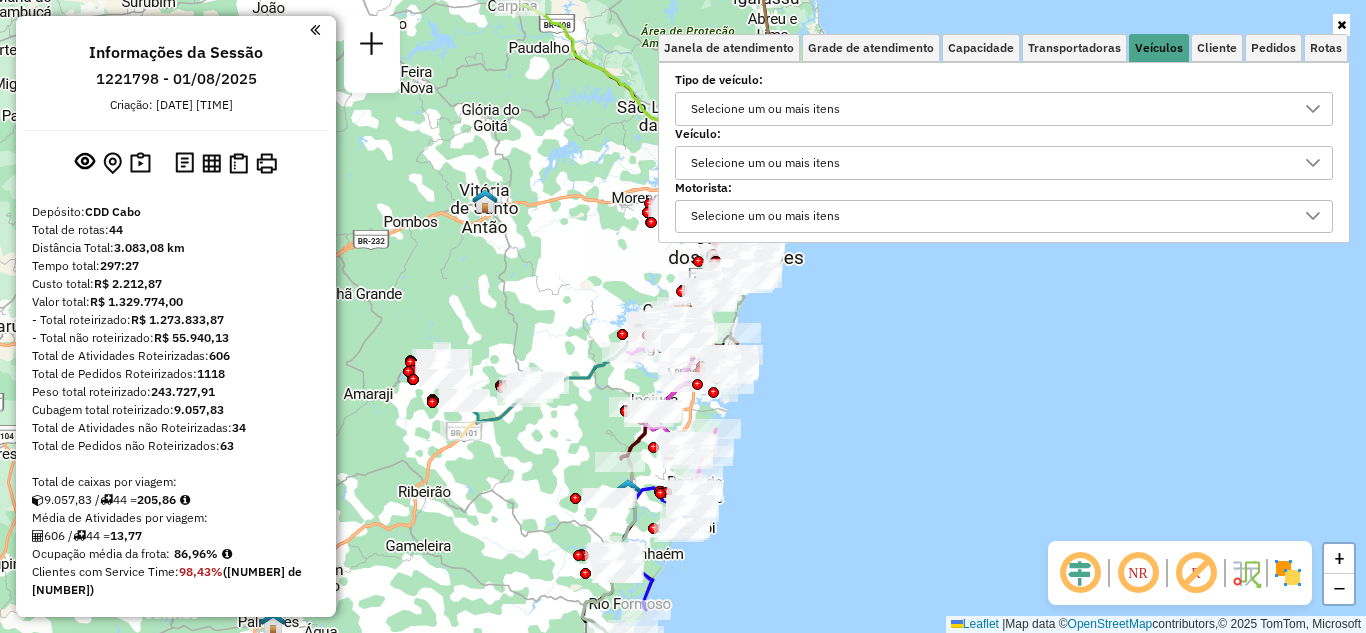 click on "Selecione um ou mais itens" at bounding box center (989, 163) 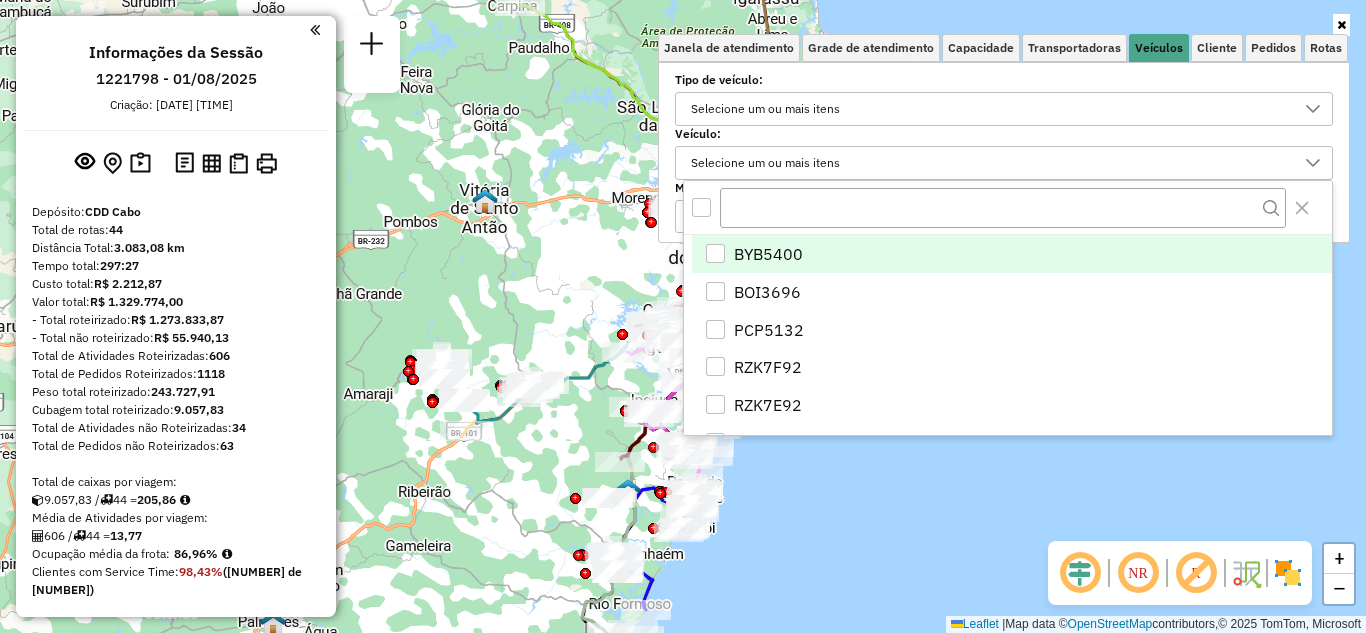 scroll, scrollTop: 12, scrollLeft: 69, axis: both 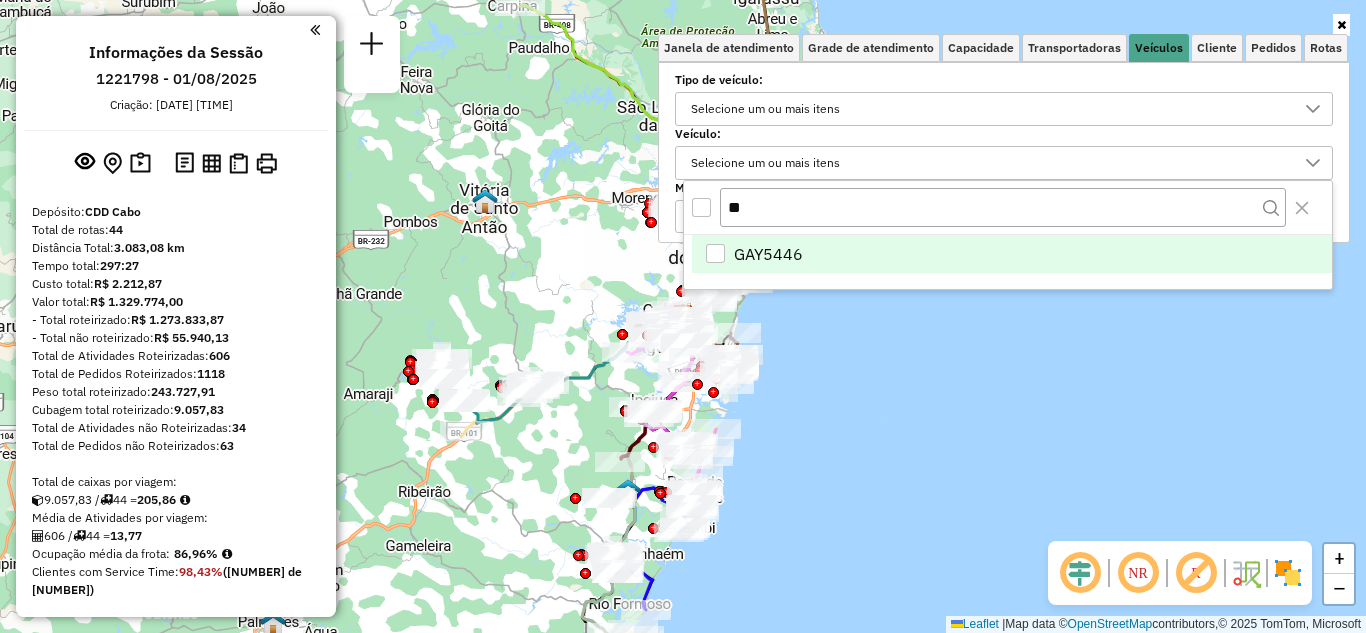 type on "**" 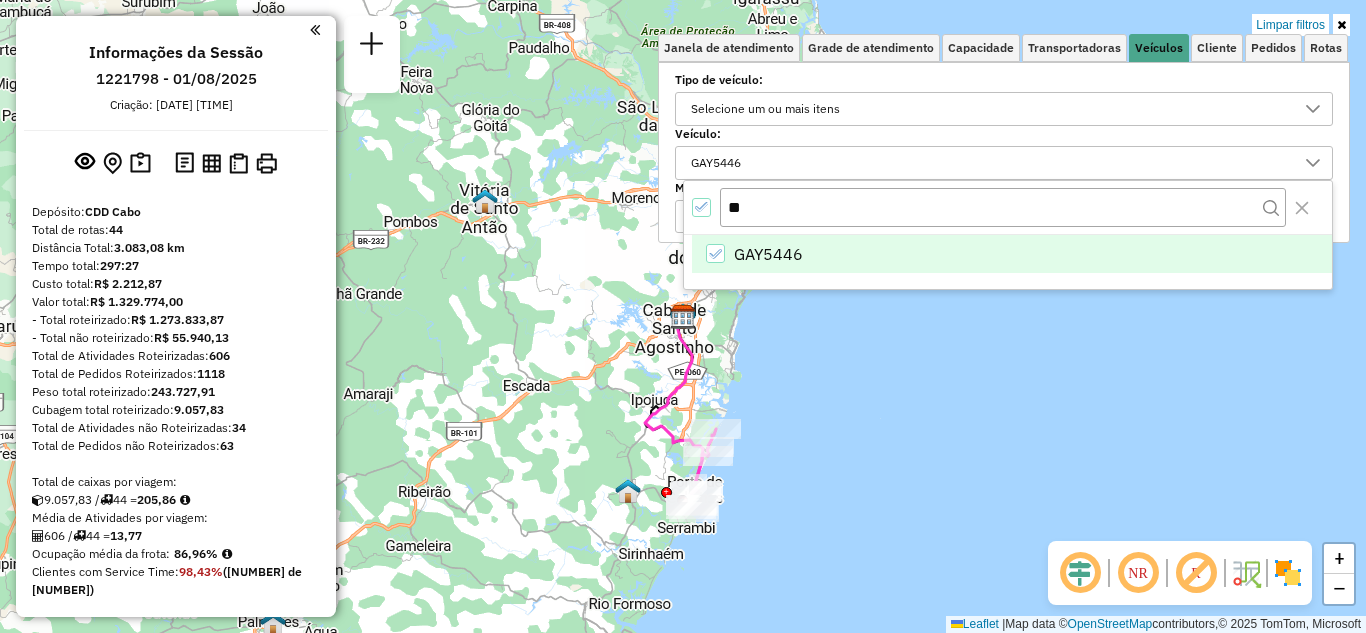 click at bounding box center [1341, 25] 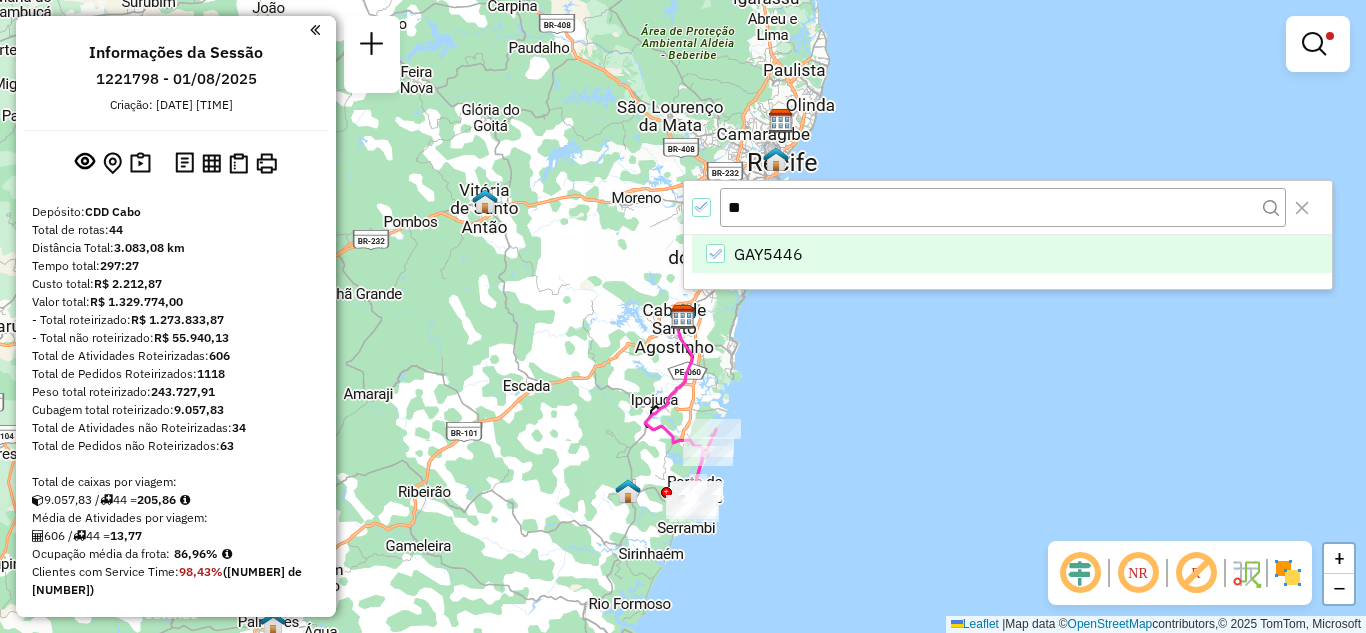 click on "GAY5446" at bounding box center [1012, 254] 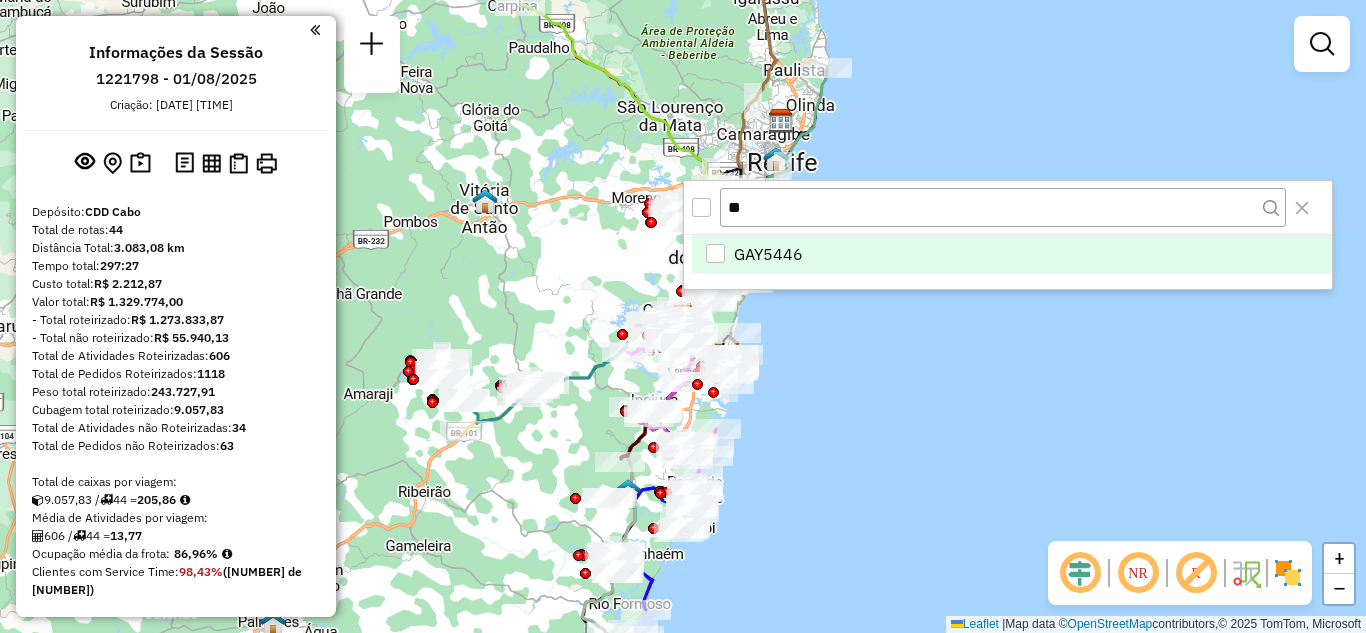 click on "GAY5446" at bounding box center [1012, 254] 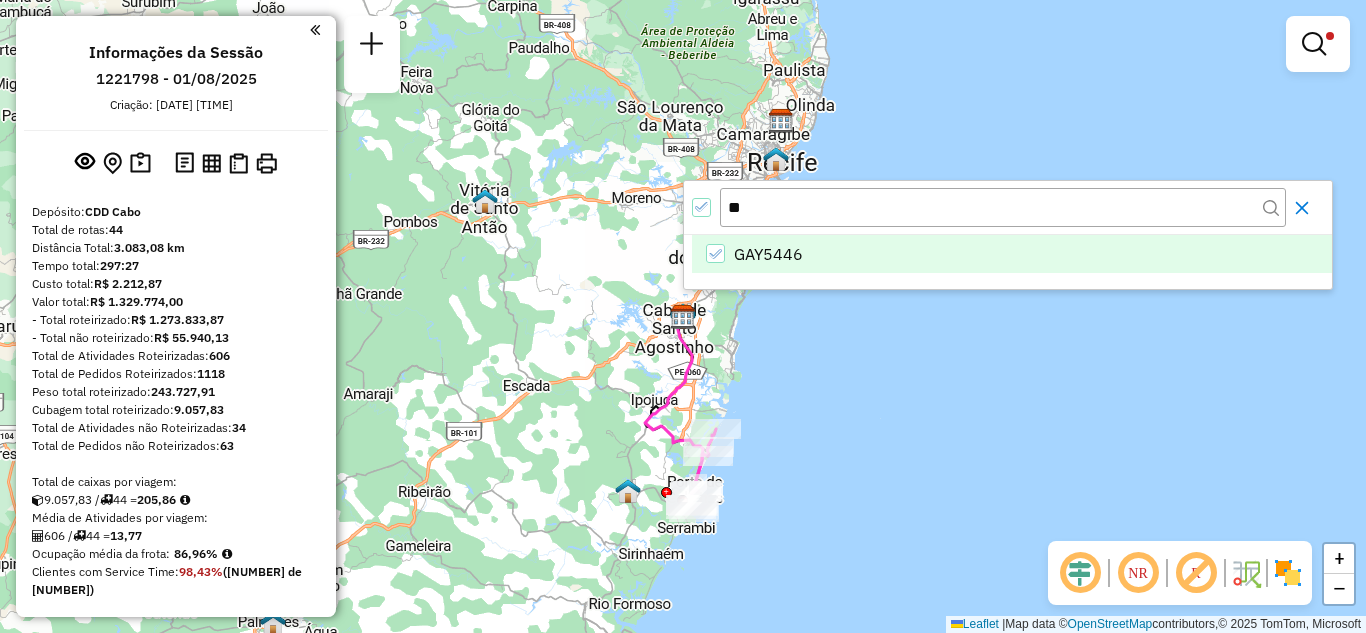 click 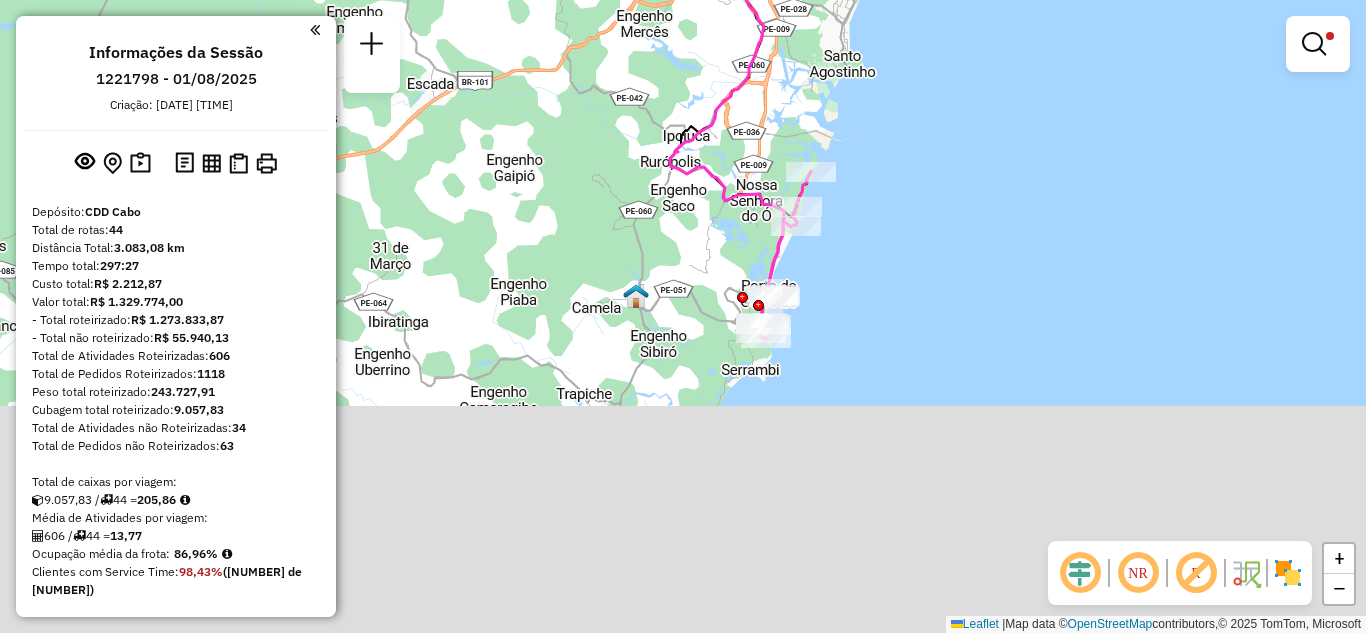 drag, startPoint x: 843, startPoint y: 465, endPoint x: 857, endPoint y: 151, distance: 314.31195 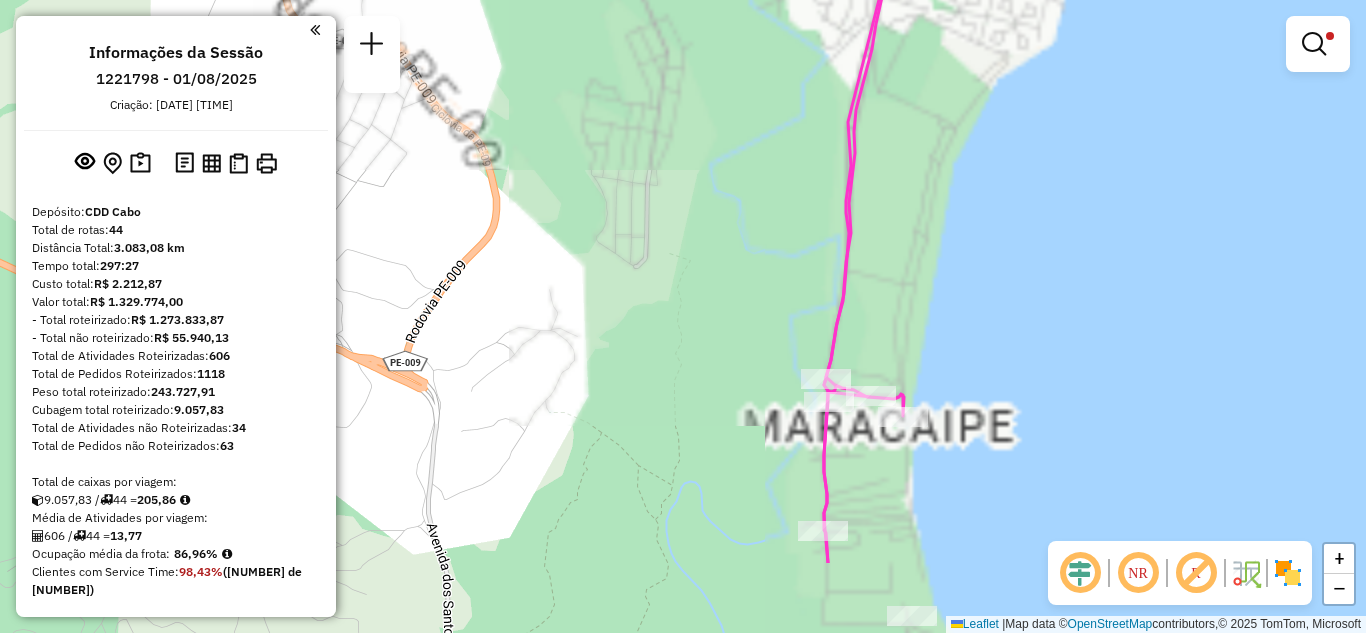 drag, startPoint x: 1142, startPoint y: 419, endPoint x: 650, endPoint y: 286, distance: 509.6597 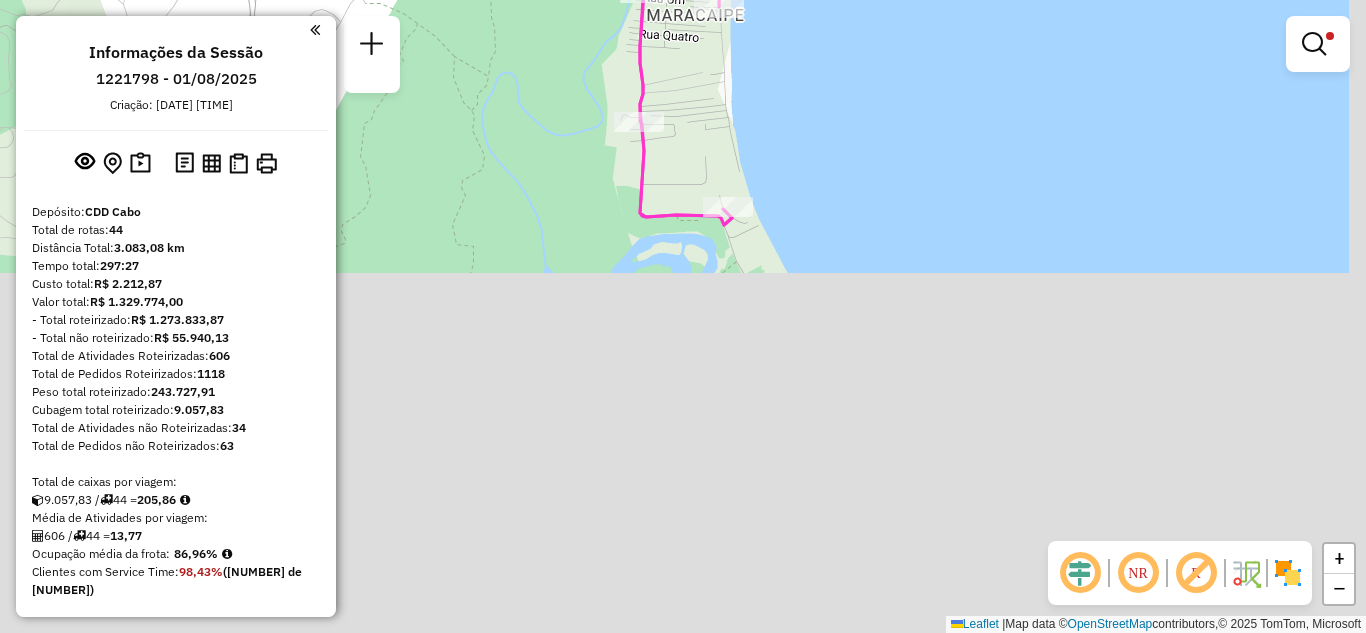 drag, startPoint x: 1023, startPoint y: 377, endPoint x: 858, endPoint y: 20, distance: 393.28616 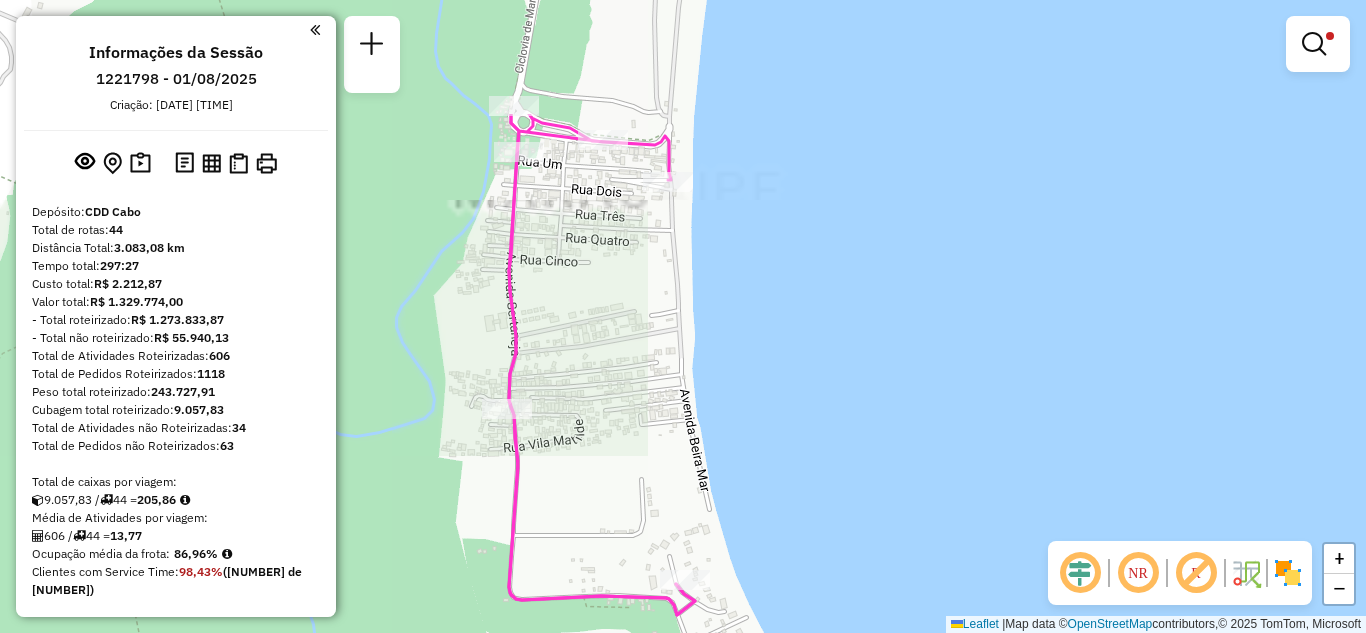 drag, startPoint x: 758, startPoint y: 155, endPoint x: 810, endPoint y: 332, distance: 184.48035 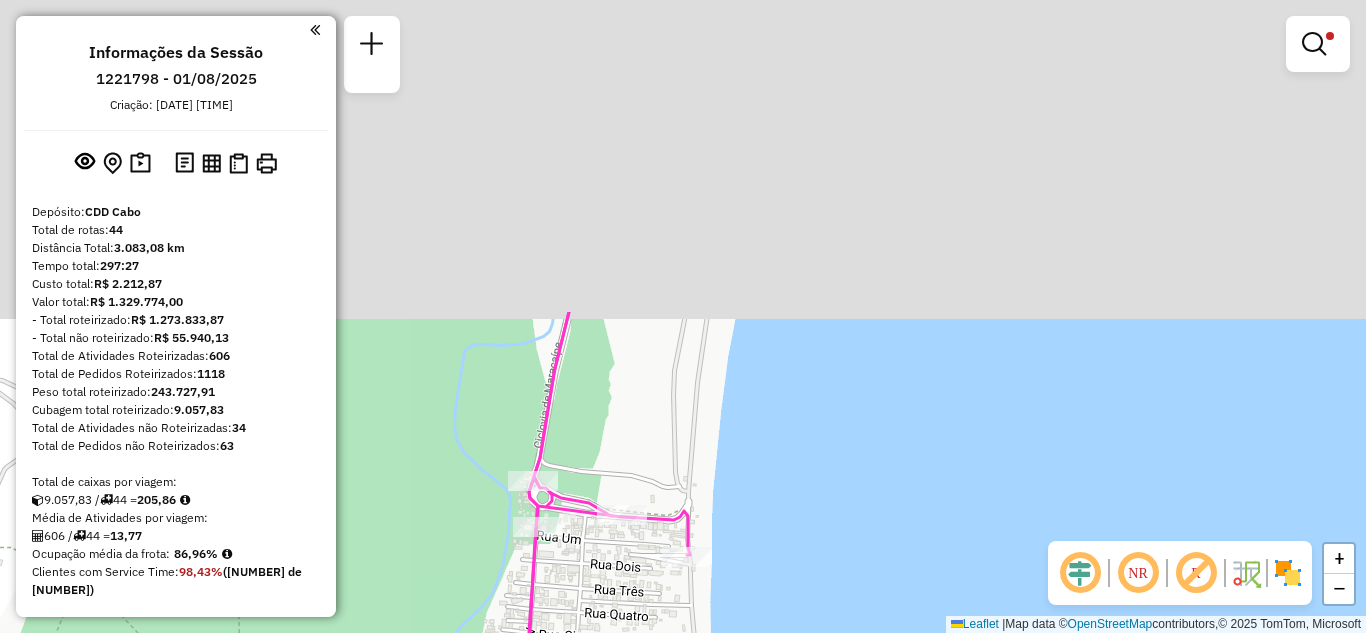 drag, startPoint x: 813, startPoint y: 428, endPoint x: 837, endPoint y: 538, distance: 112.587746 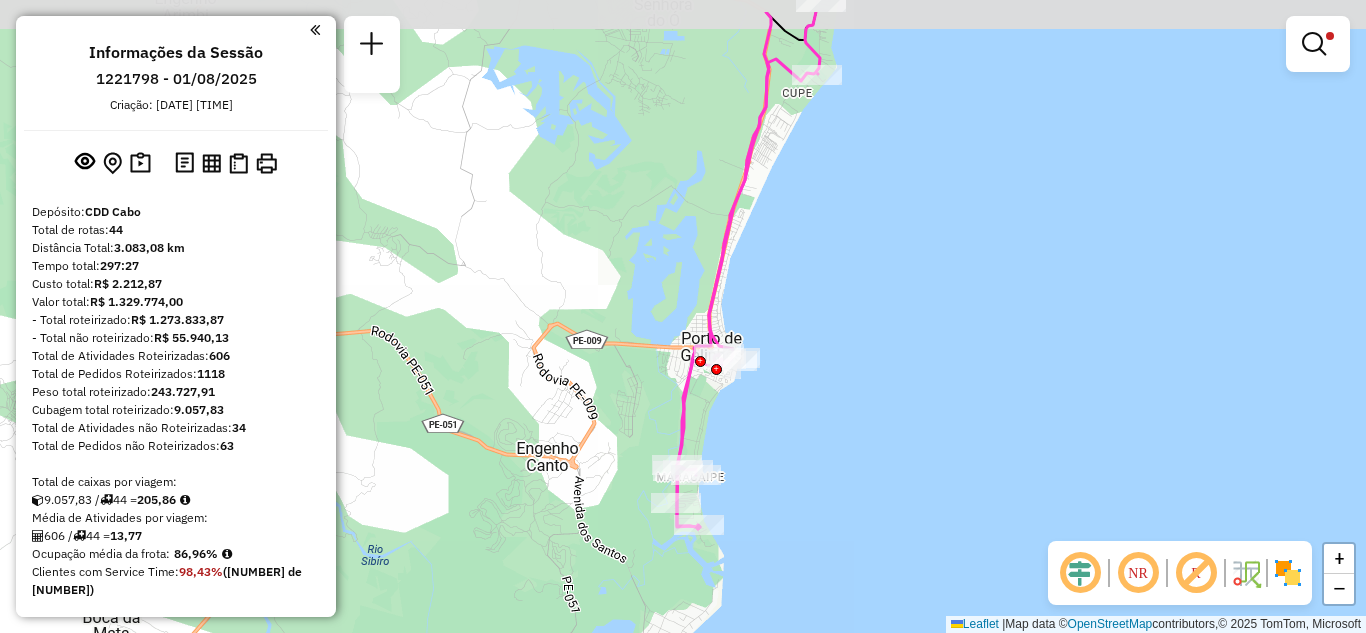 drag, startPoint x: 793, startPoint y: 251, endPoint x: 695, endPoint y: 319, distance: 119.28118 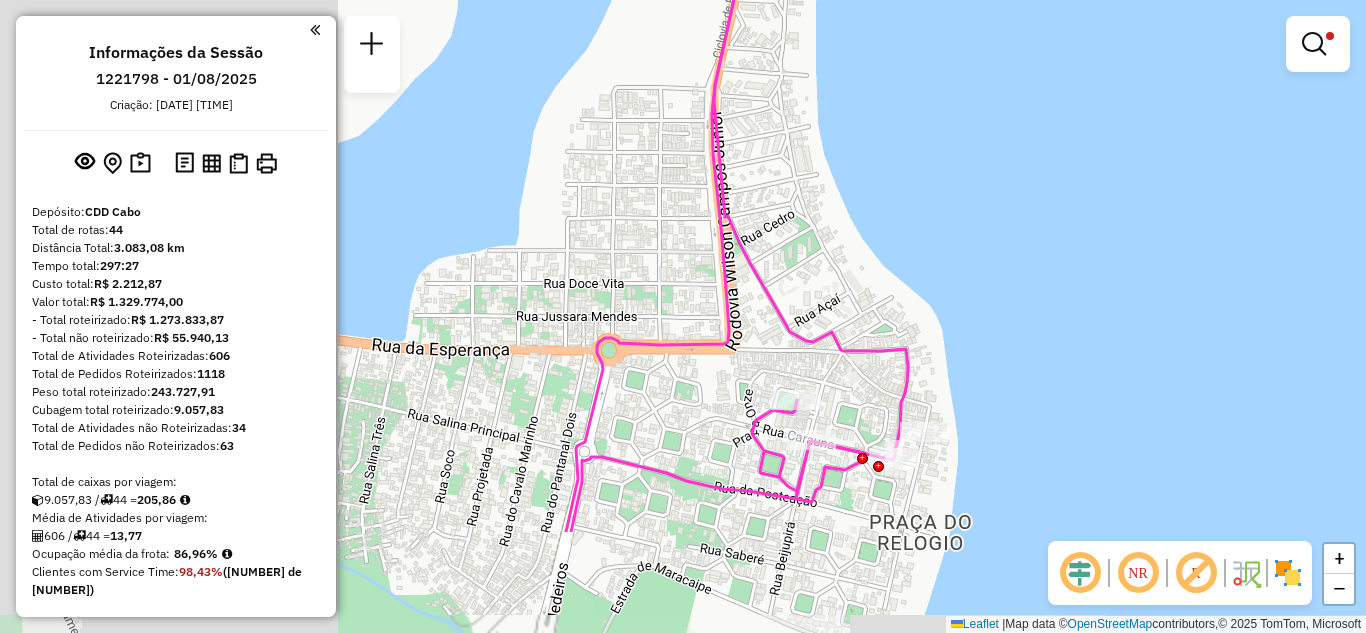 drag, startPoint x: 516, startPoint y: 400, endPoint x: 871, endPoint y: 235, distance: 391.4716 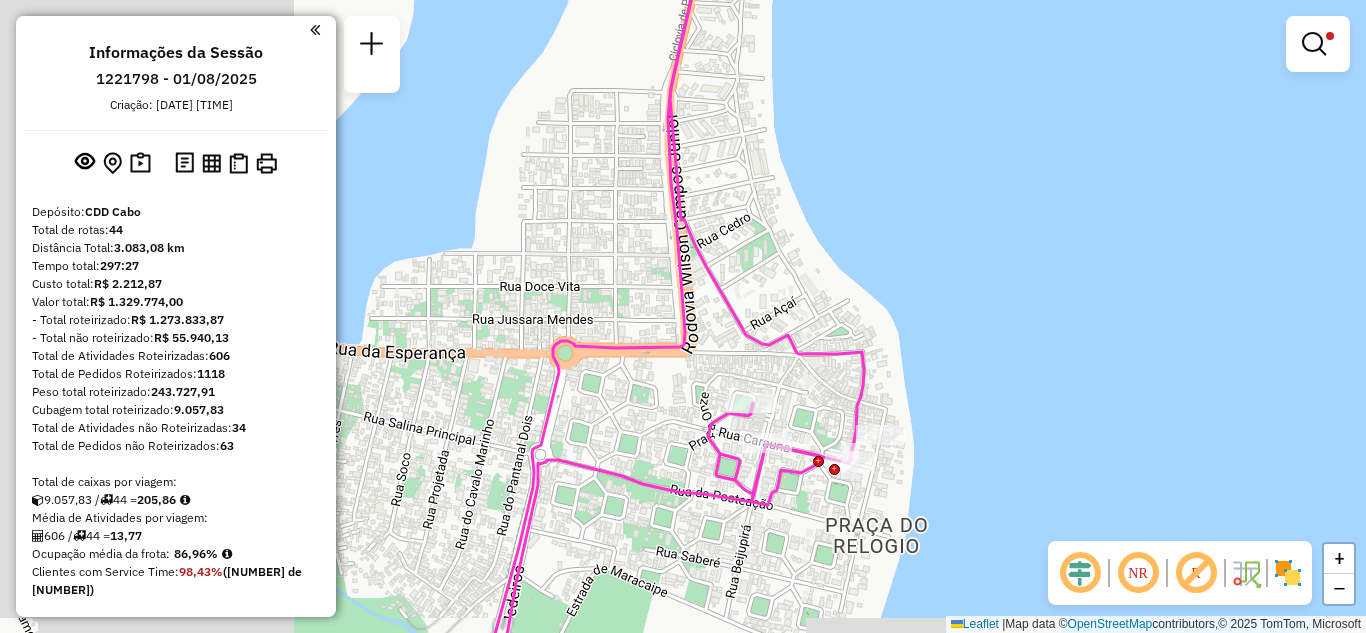 drag, startPoint x: 874, startPoint y: 301, endPoint x: 773, endPoint y: 282, distance: 102.77159 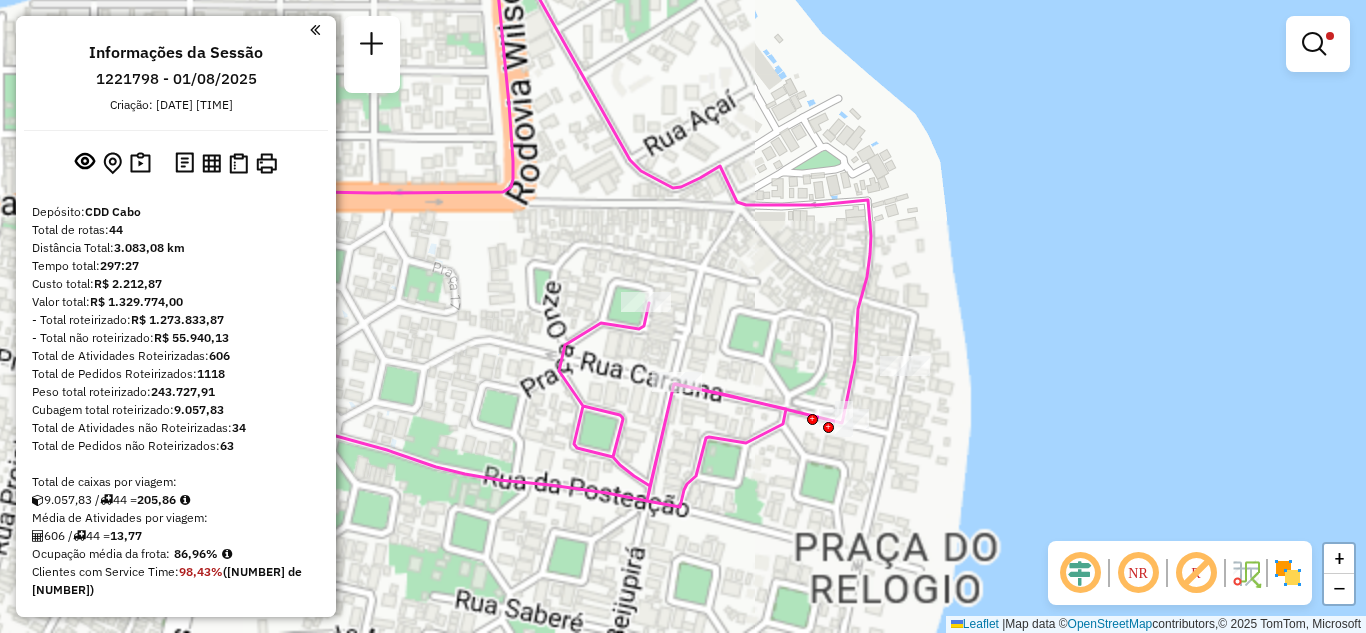 drag, startPoint x: 761, startPoint y: 391, endPoint x: 766, endPoint y: 306, distance: 85.146935 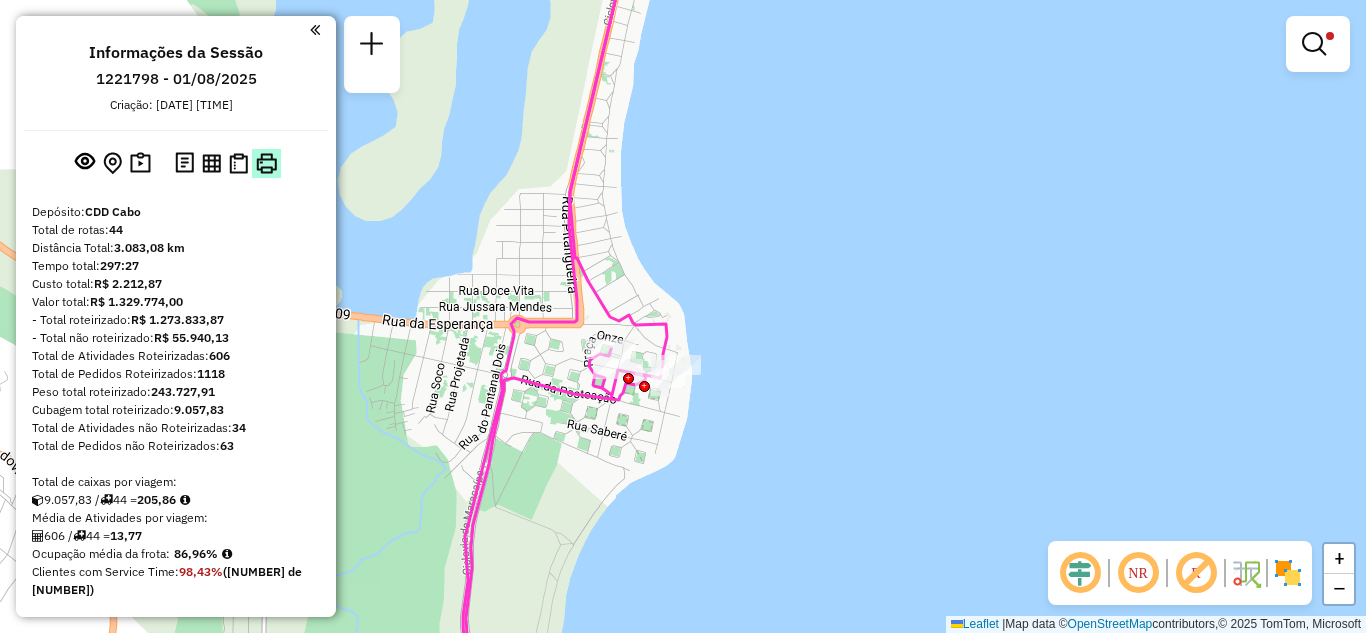 click at bounding box center [266, 163] 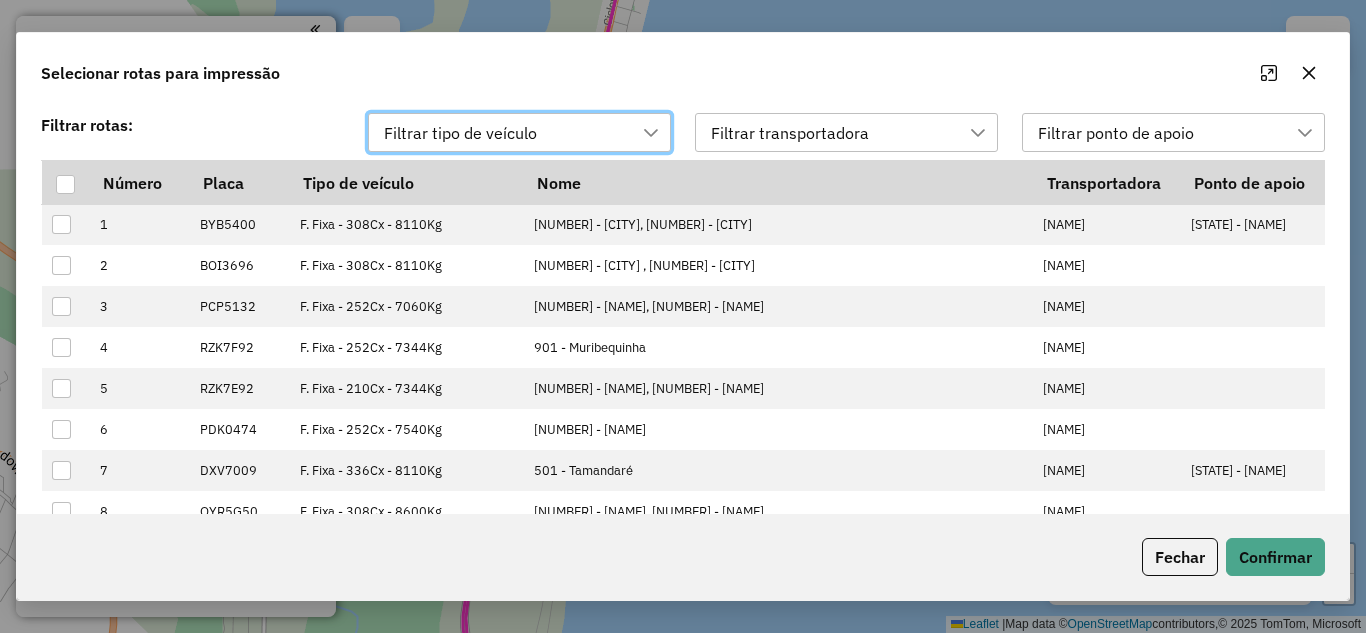 scroll, scrollTop: 14, scrollLeft: 91, axis: both 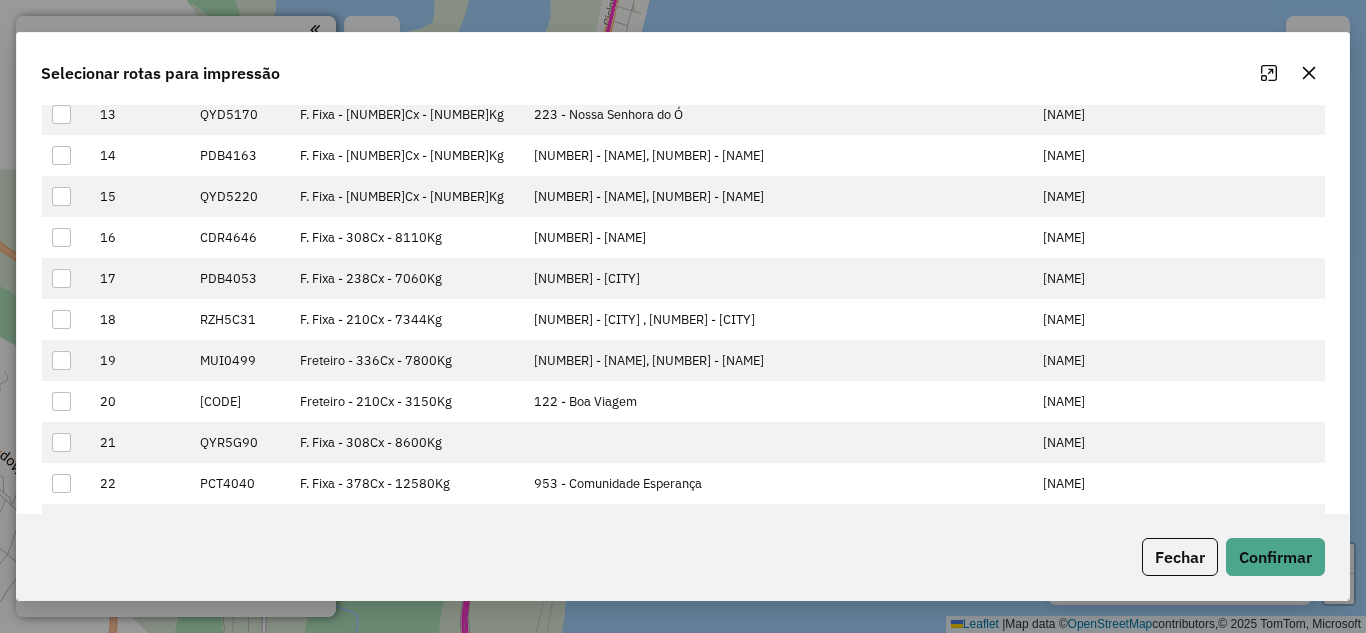 click on "HORIZONTE EXPRESS TRANSPORTES LTDA" at bounding box center (1106, 73) 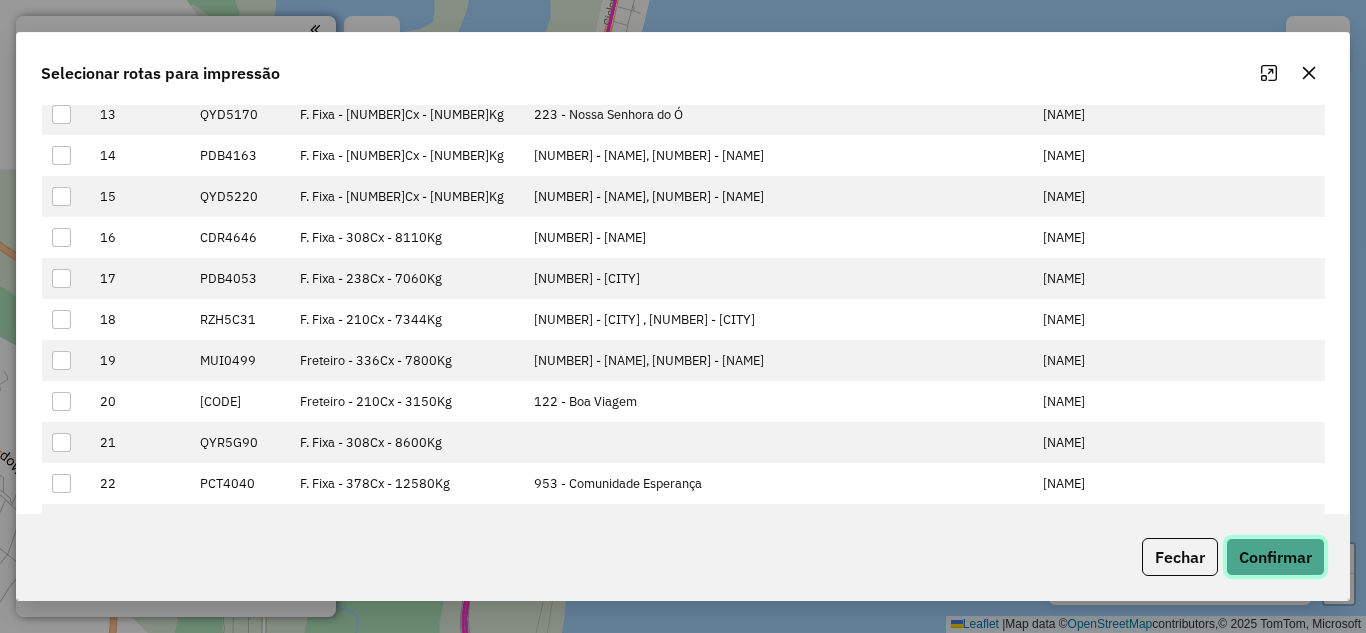 click on "Confirmar" 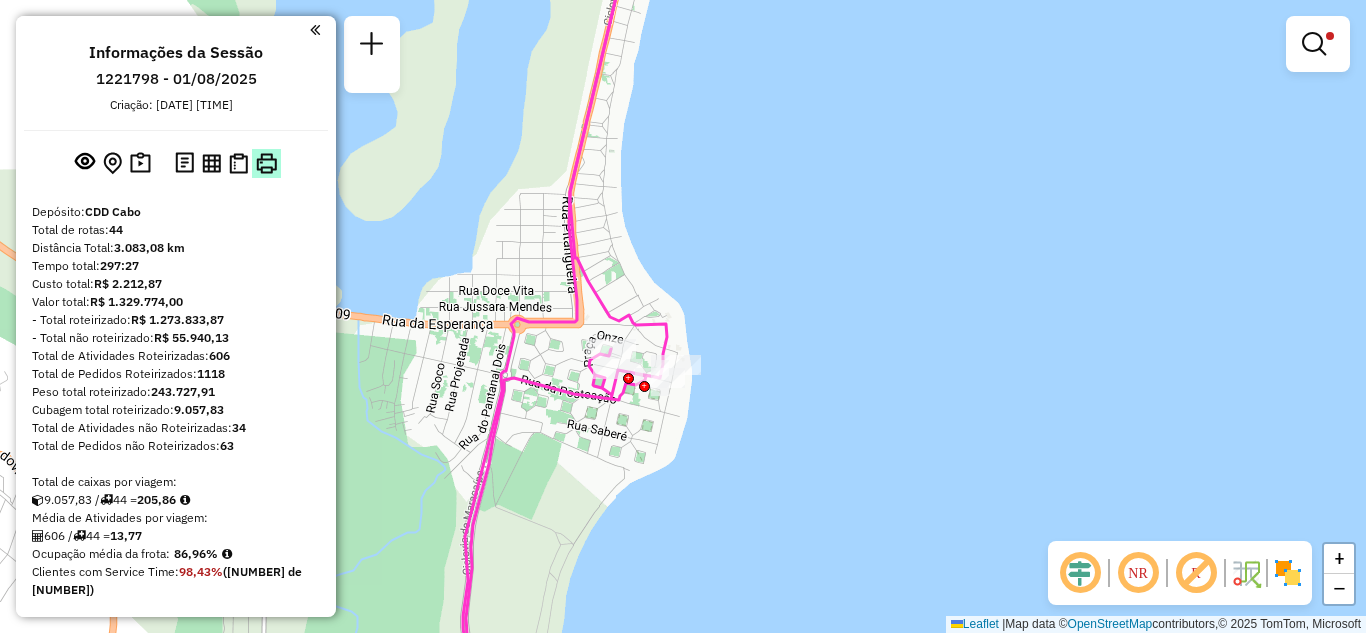 click at bounding box center [266, 163] 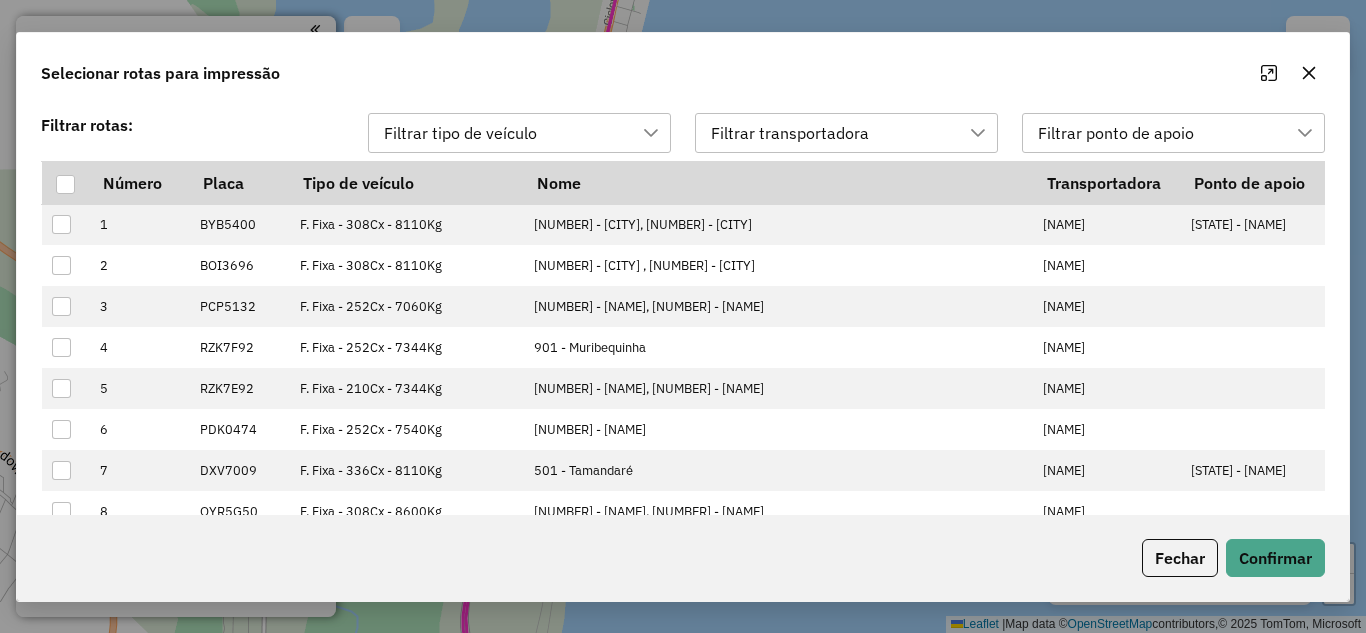 scroll, scrollTop: 15, scrollLeft: 91, axis: both 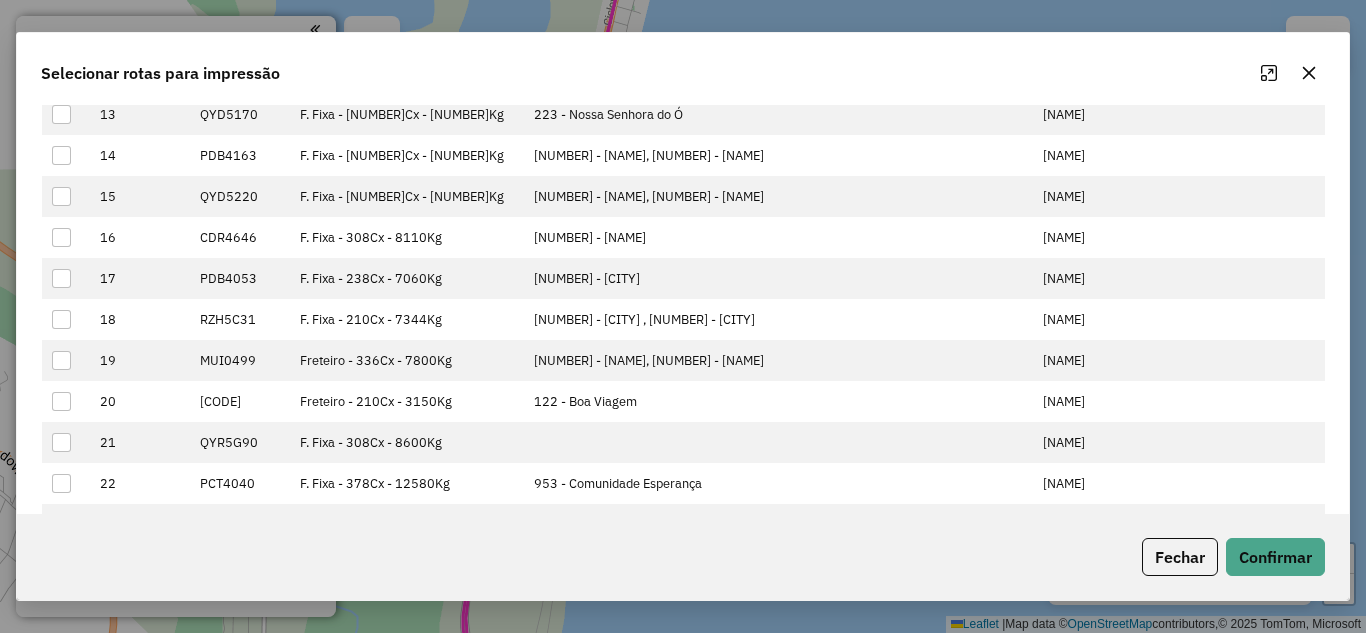 click at bounding box center [61, 73] 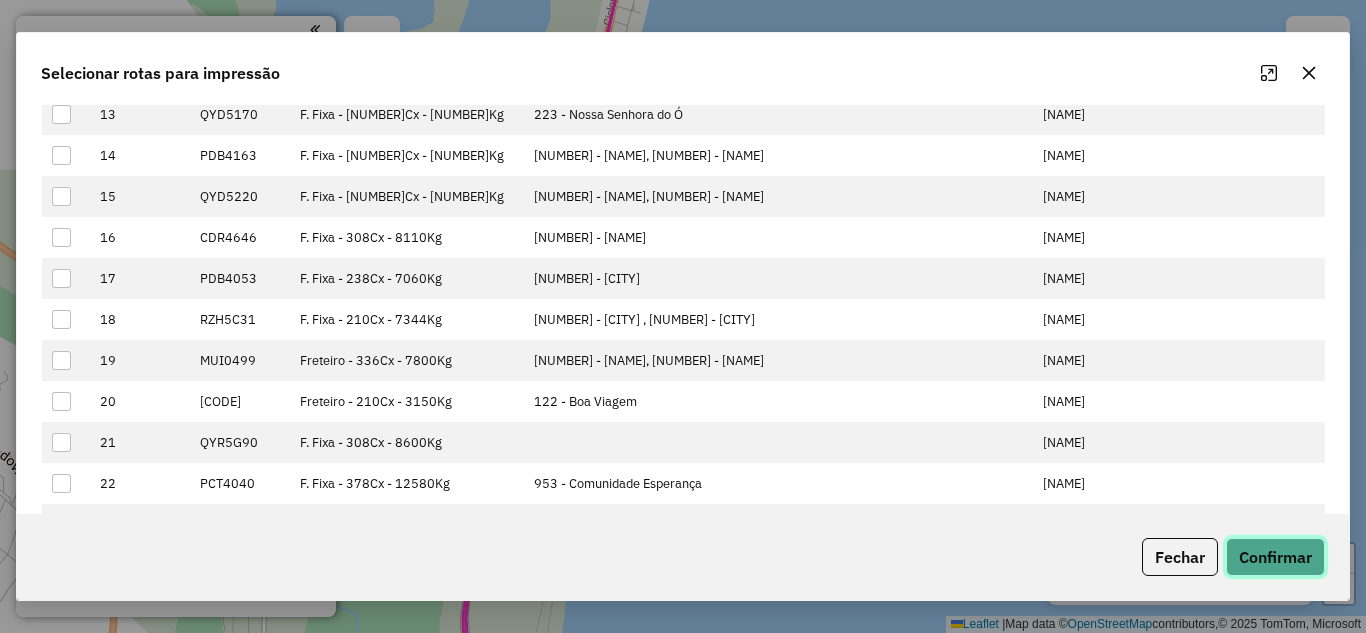 click on "Confirmar" 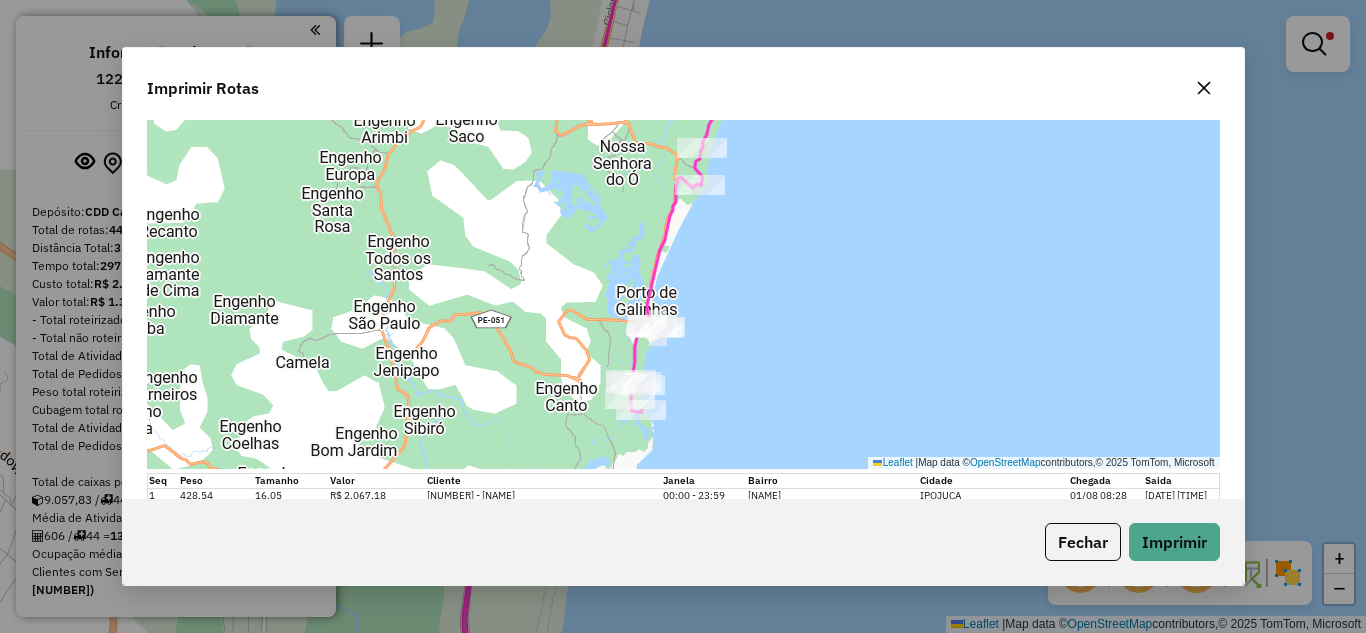 scroll, scrollTop: 200, scrollLeft: 0, axis: vertical 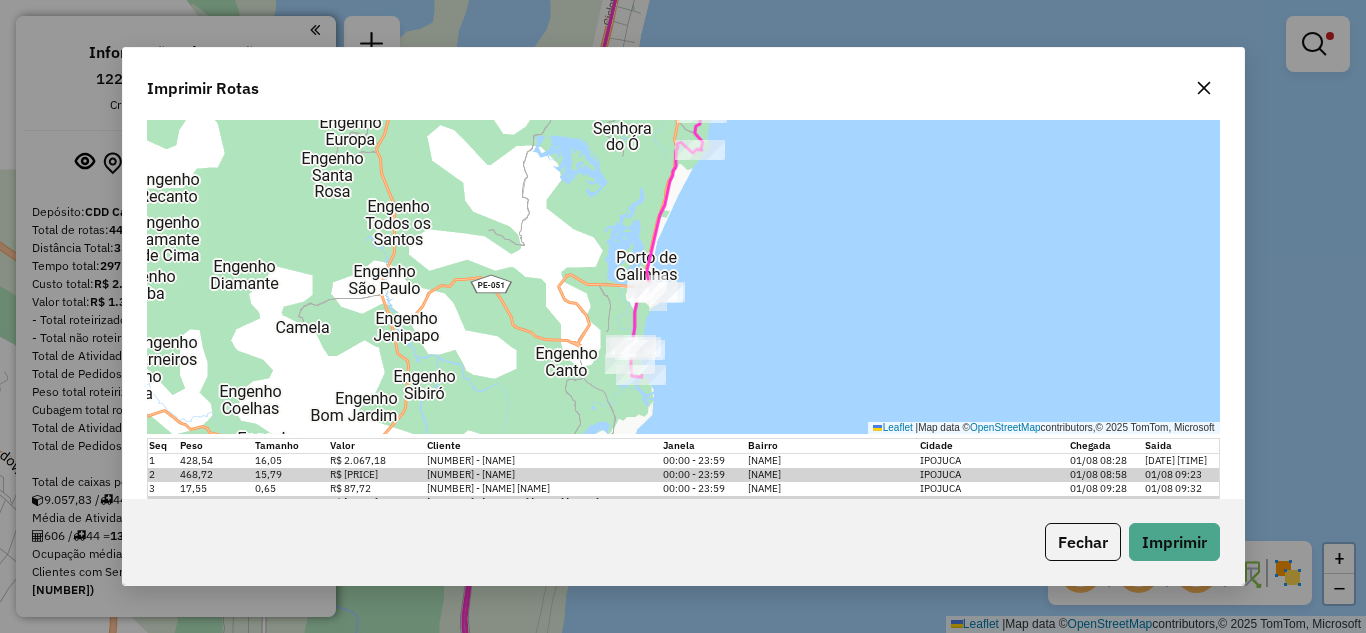 click 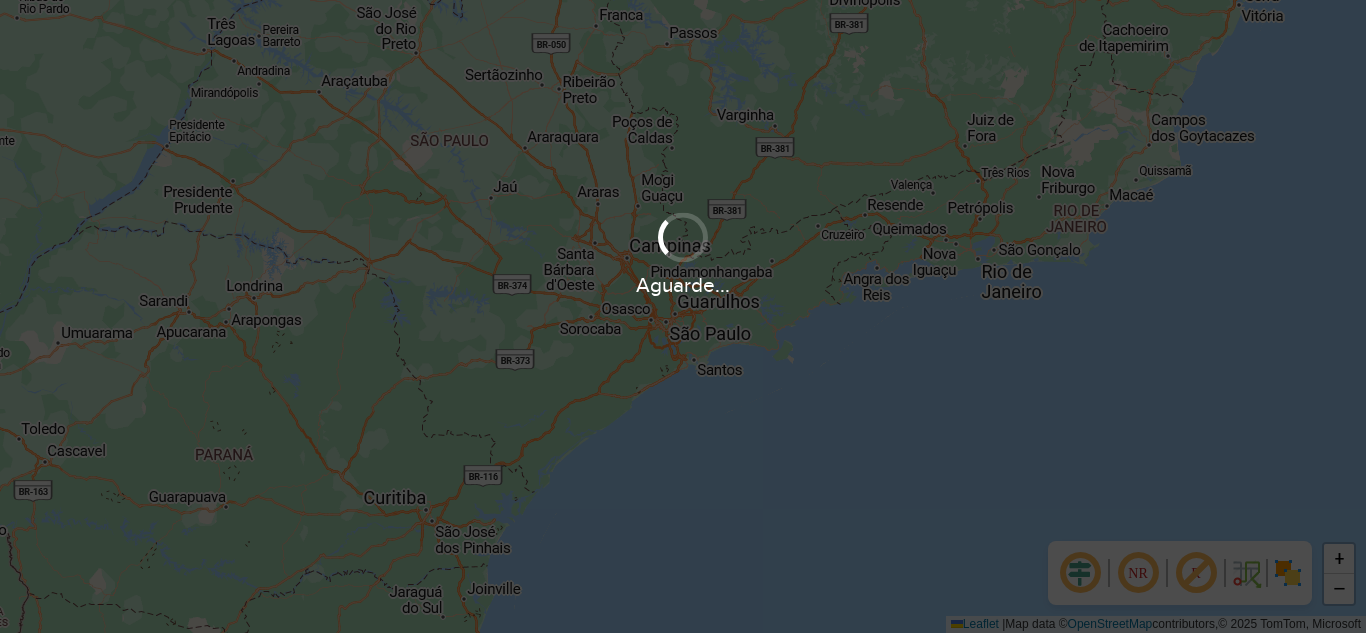 scroll, scrollTop: 0, scrollLeft: 0, axis: both 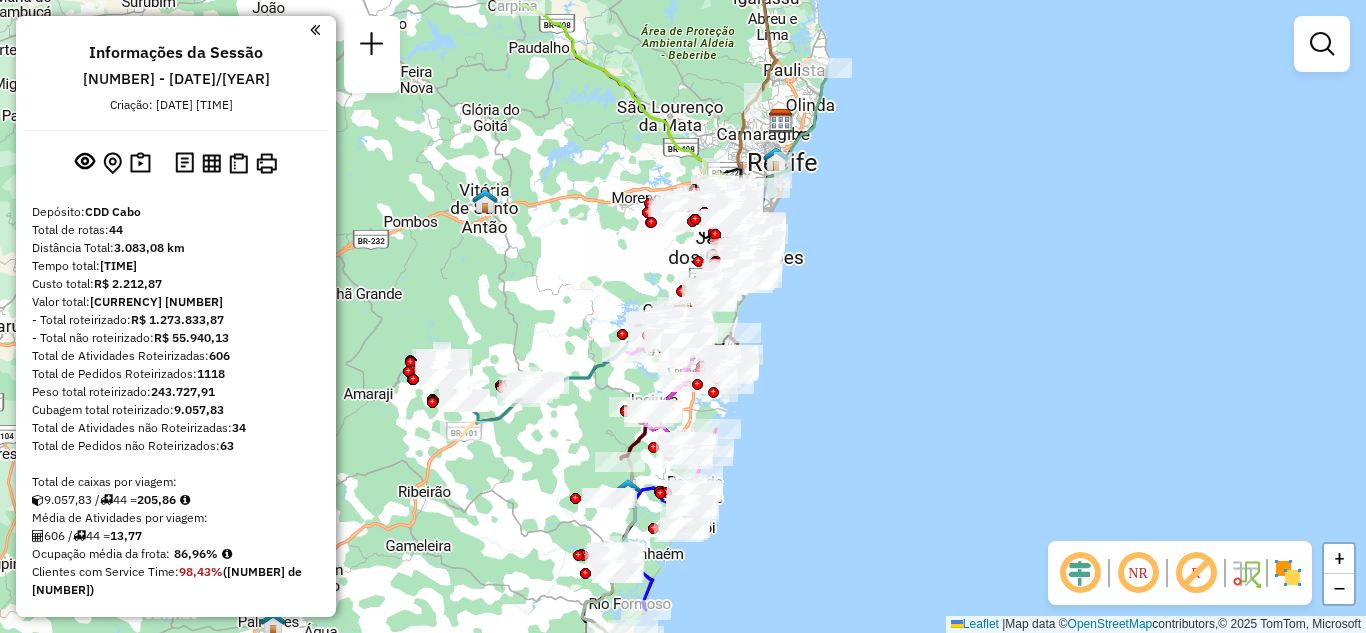 click at bounding box center [1322, 44] 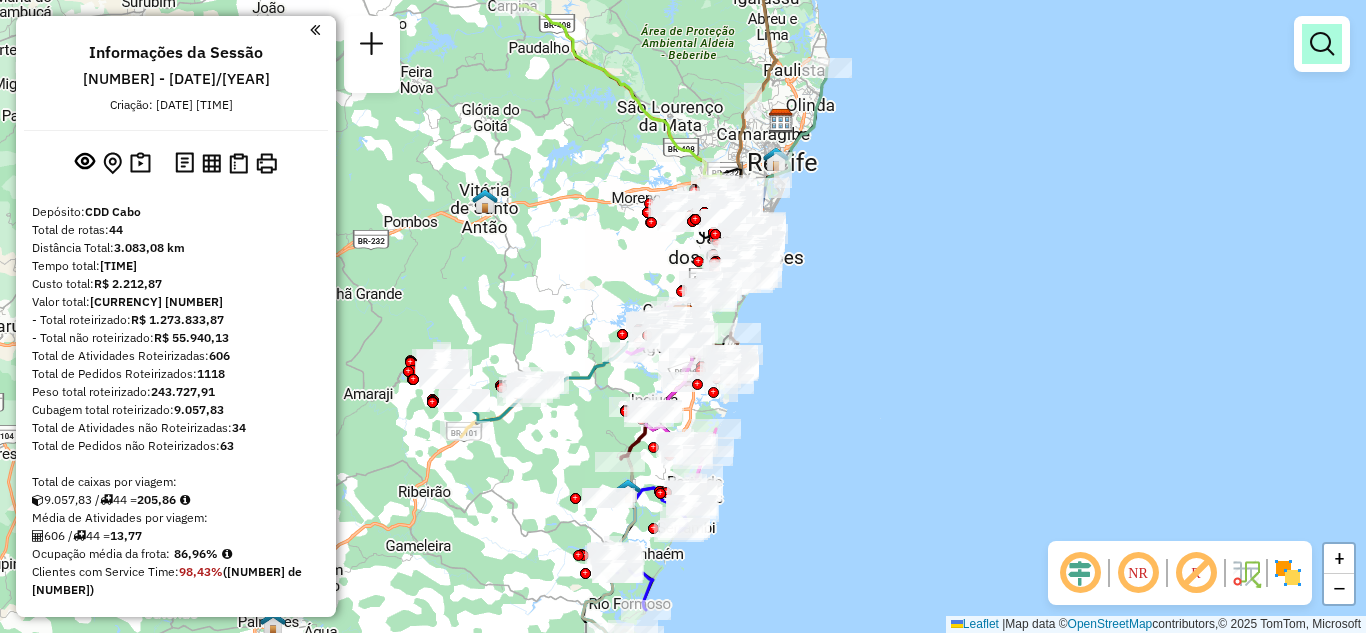 click at bounding box center [1322, 44] 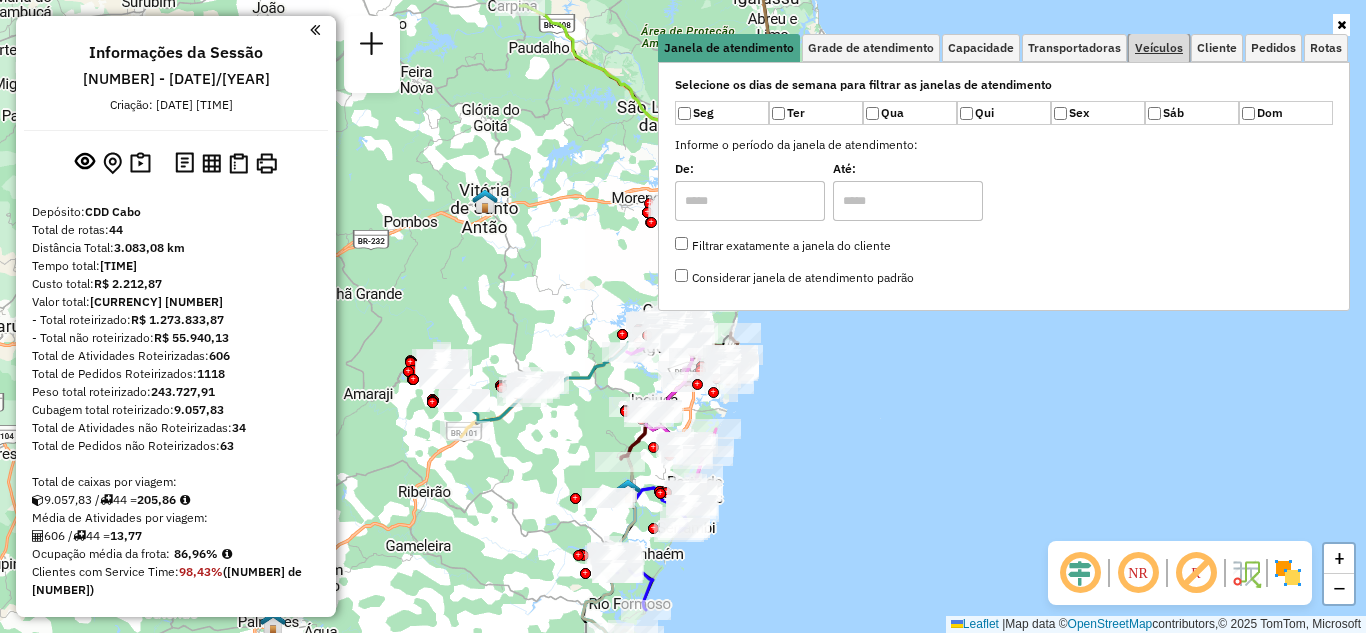 click on "Veículos" at bounding box center (1159, 48) 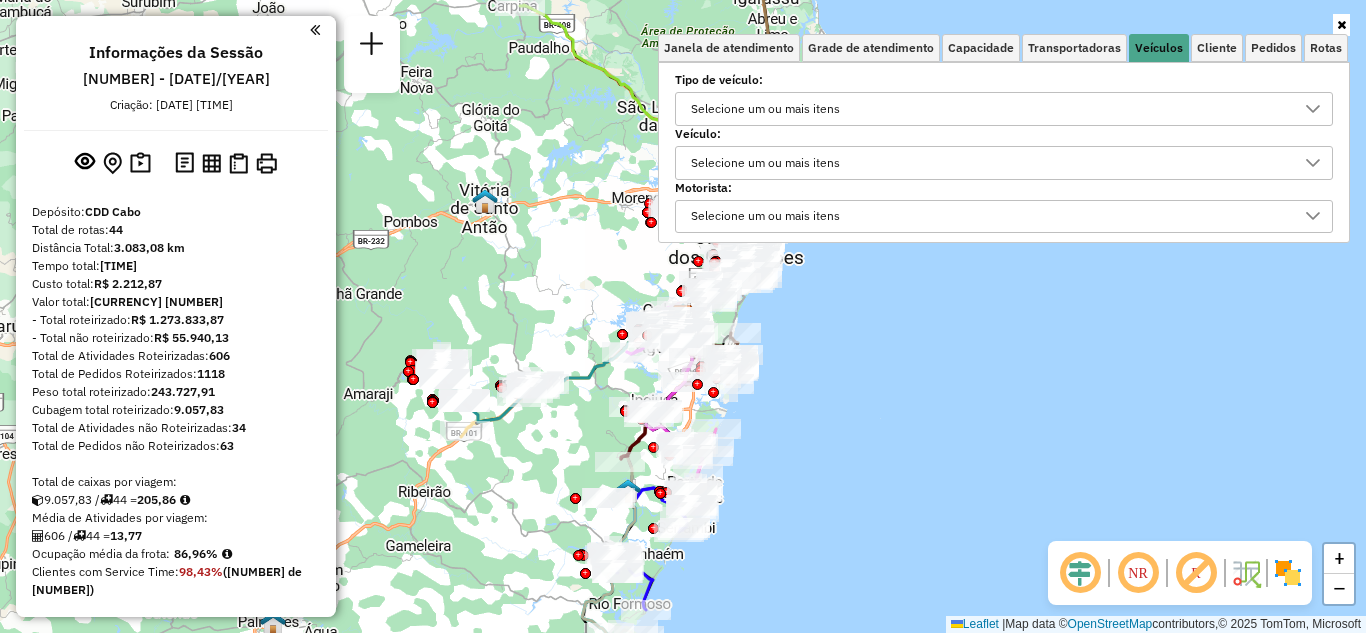 click on "Selecione um ou mais itens" at bounding box center (989, 163) 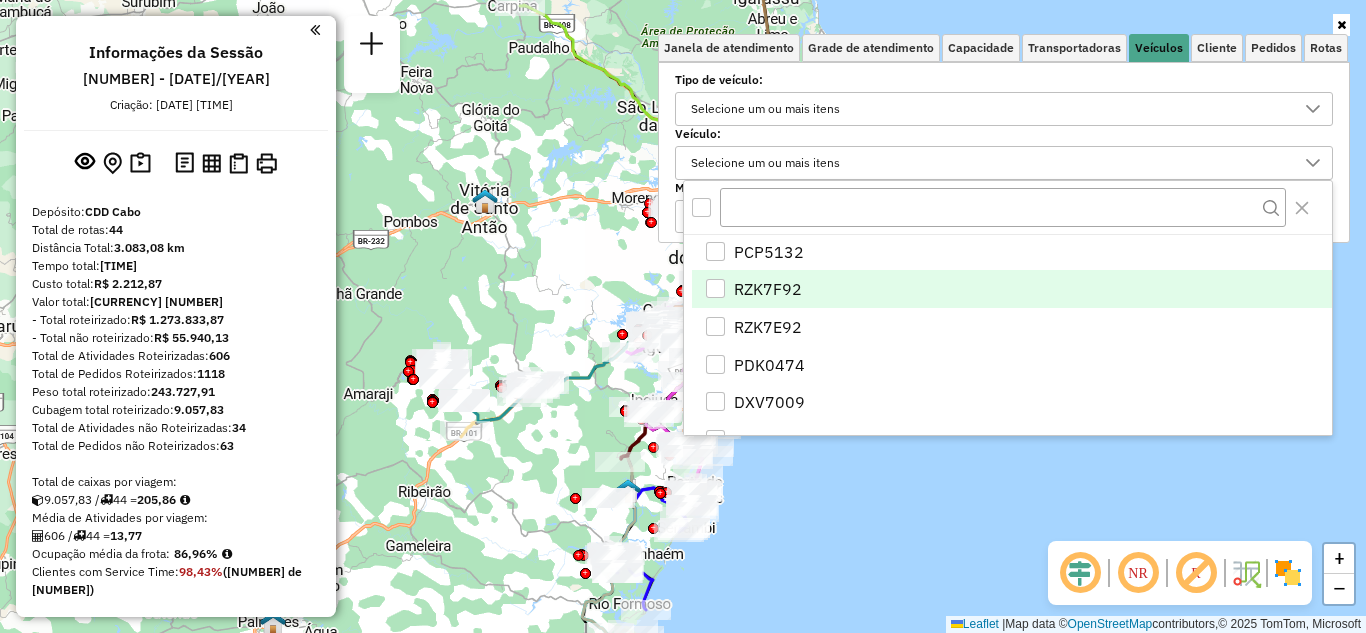 scroll, scrollTop: 100, scrollLeft: 0, axis: vertical 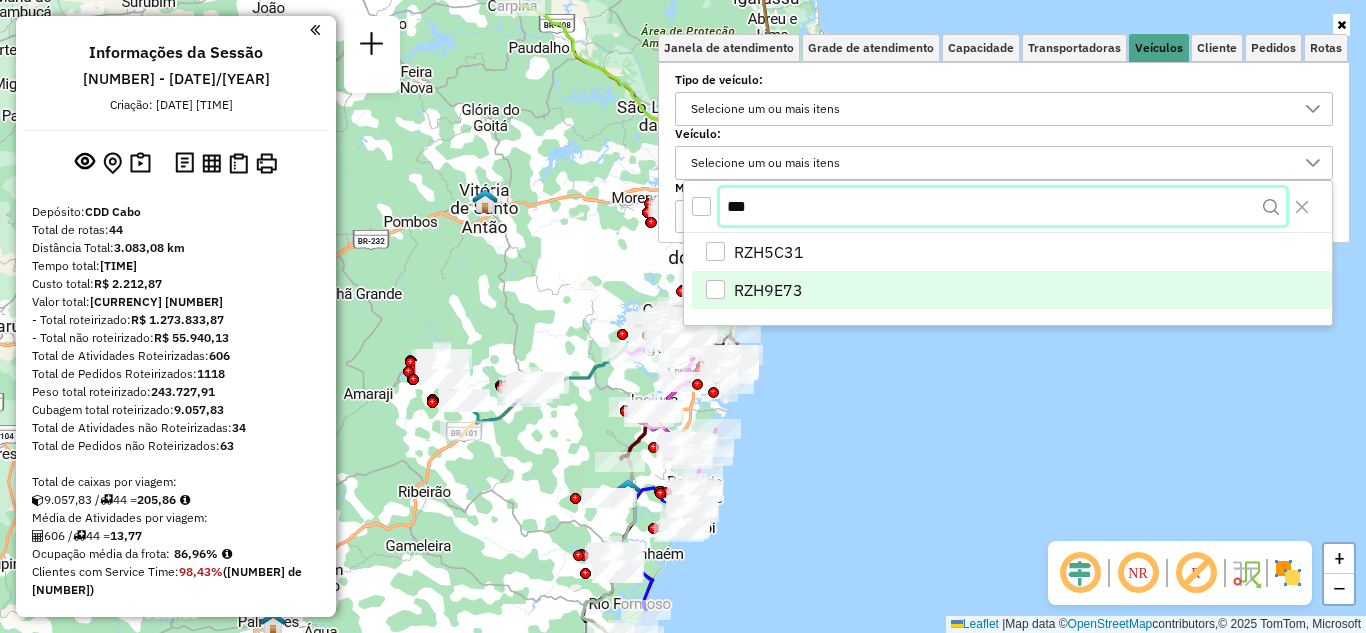 type on "***" 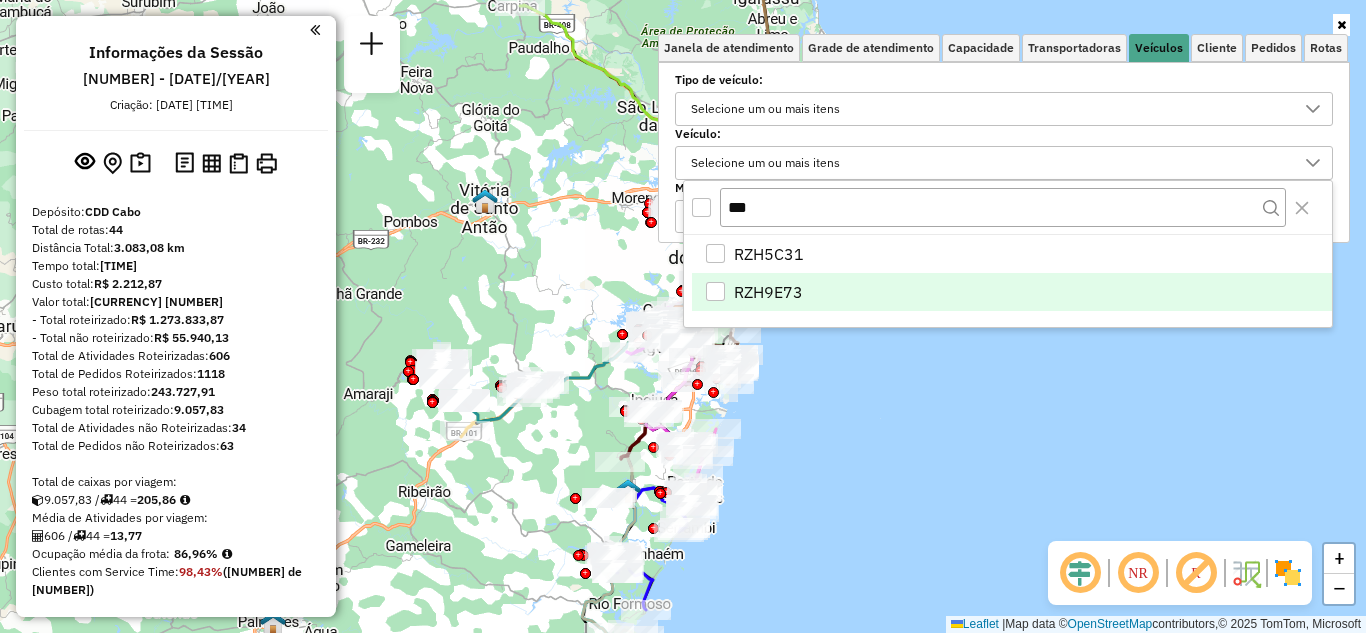 click at bounding box center [715, 291] 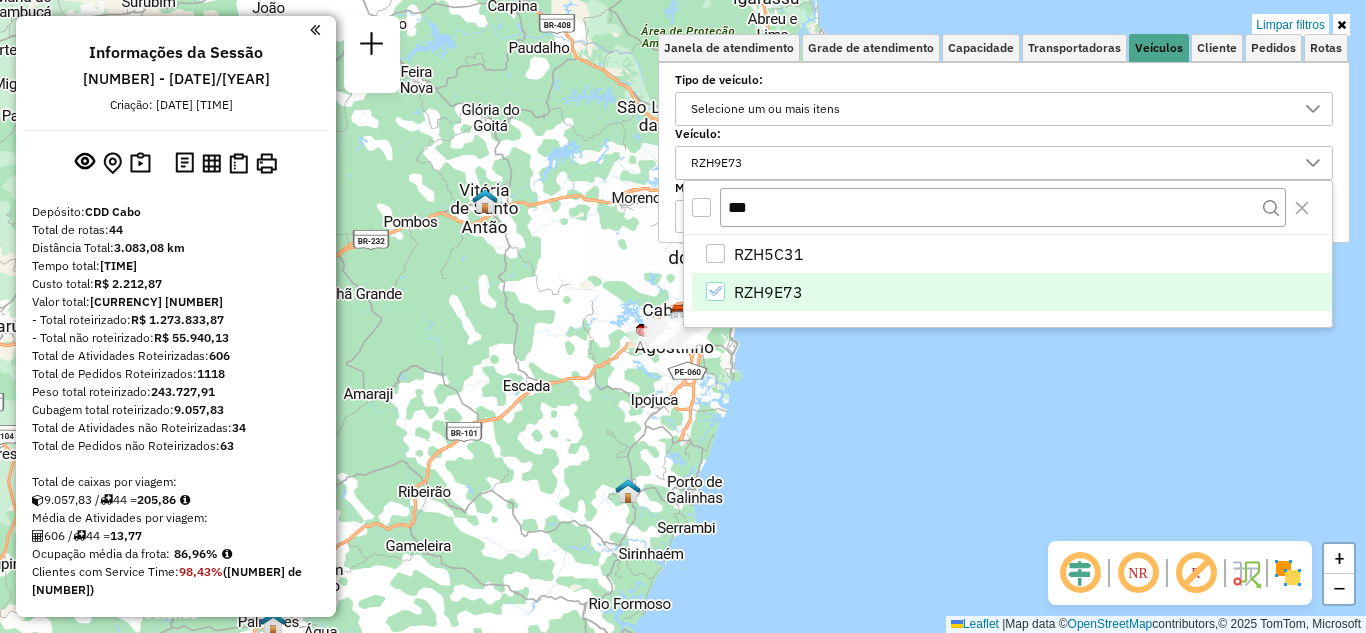 click at bounding box center [1341, 25] 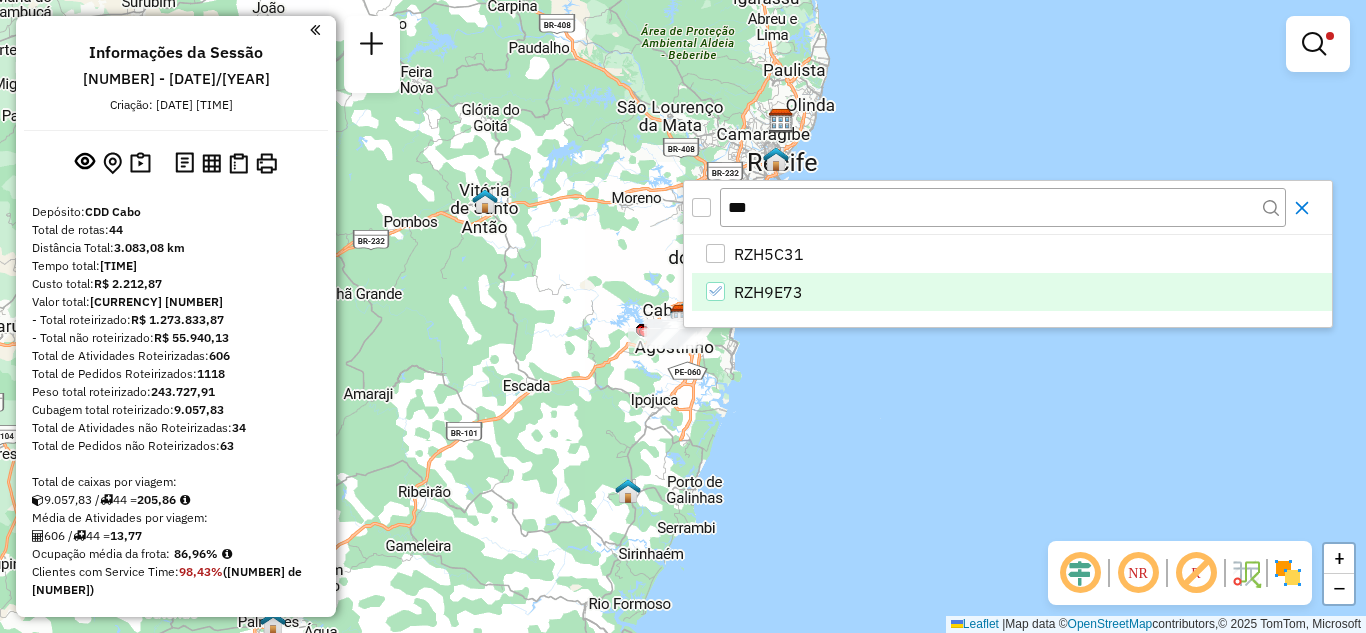 click 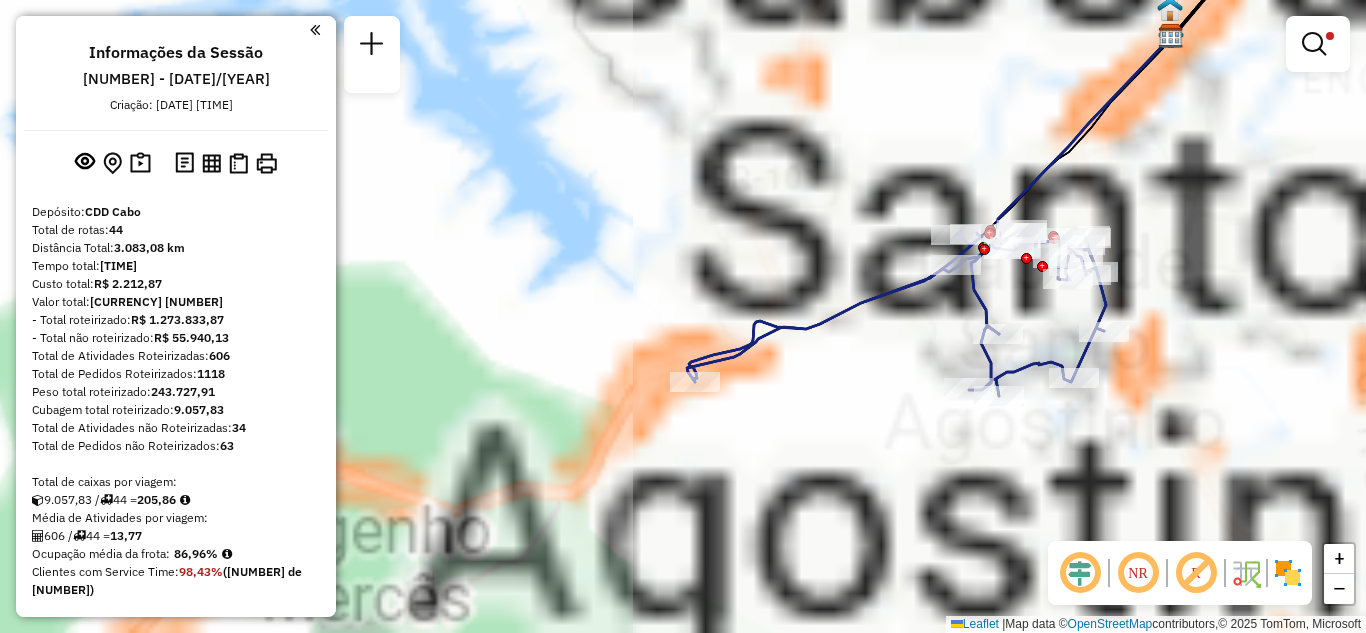 drag, startPoint x: 572, startPoint y: 410, endPoint x: 928, endPoint y: 121, distance: 458.5379 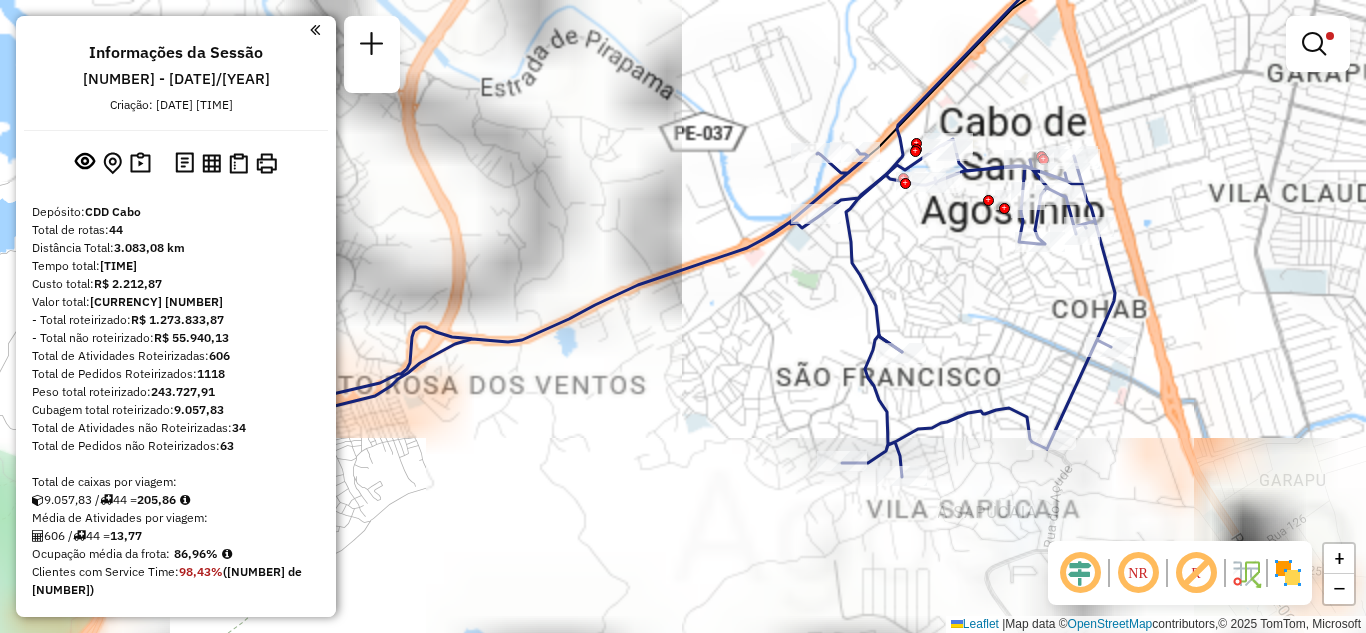 drag, startPoint x: 1015, startPoint y: 296, endPoint x: 859, endPoint y: 318, distance: 157.54364 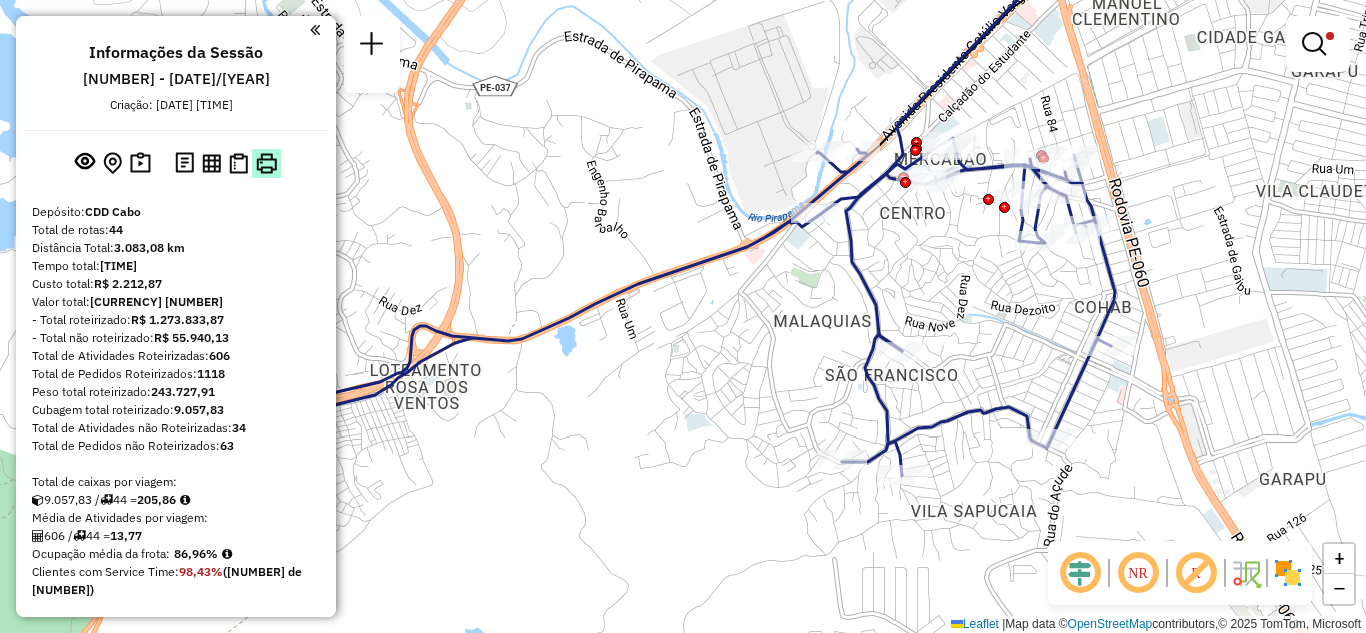 click at bounding box center (266, 163) 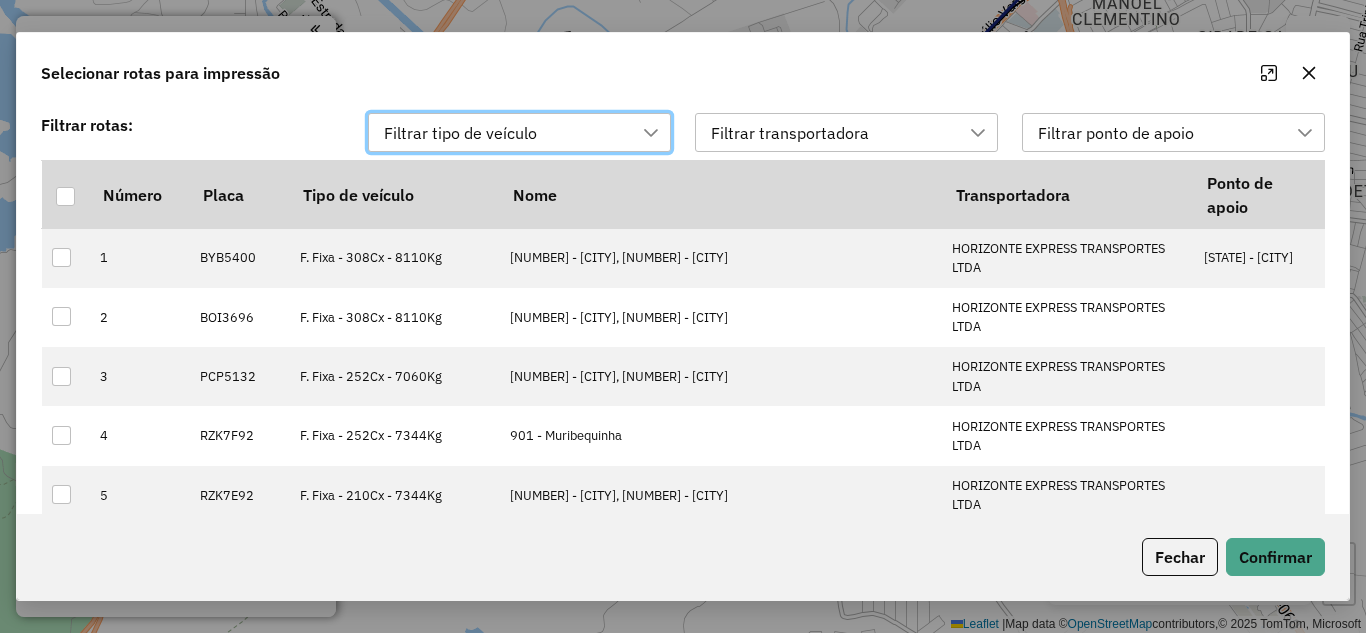 scroll, scrollTop: 14, scrollLeft: 91, axis: both 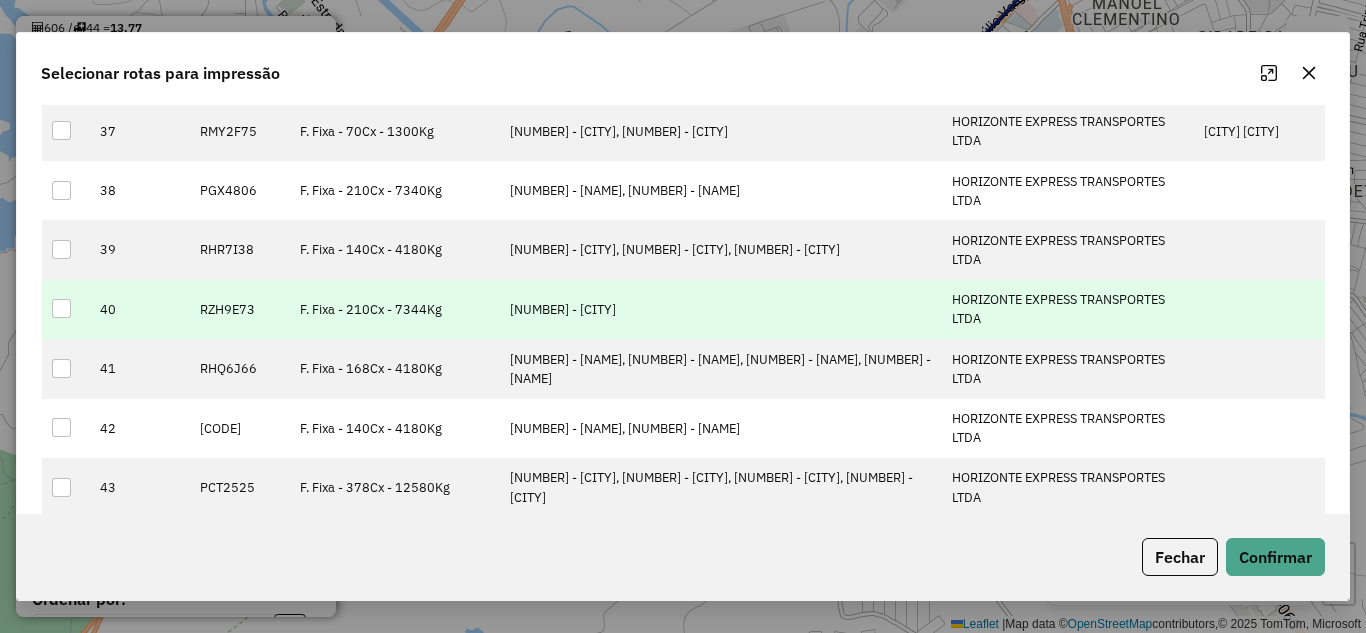 click on "952 - São Francisco" at bounding box center (720, 309) 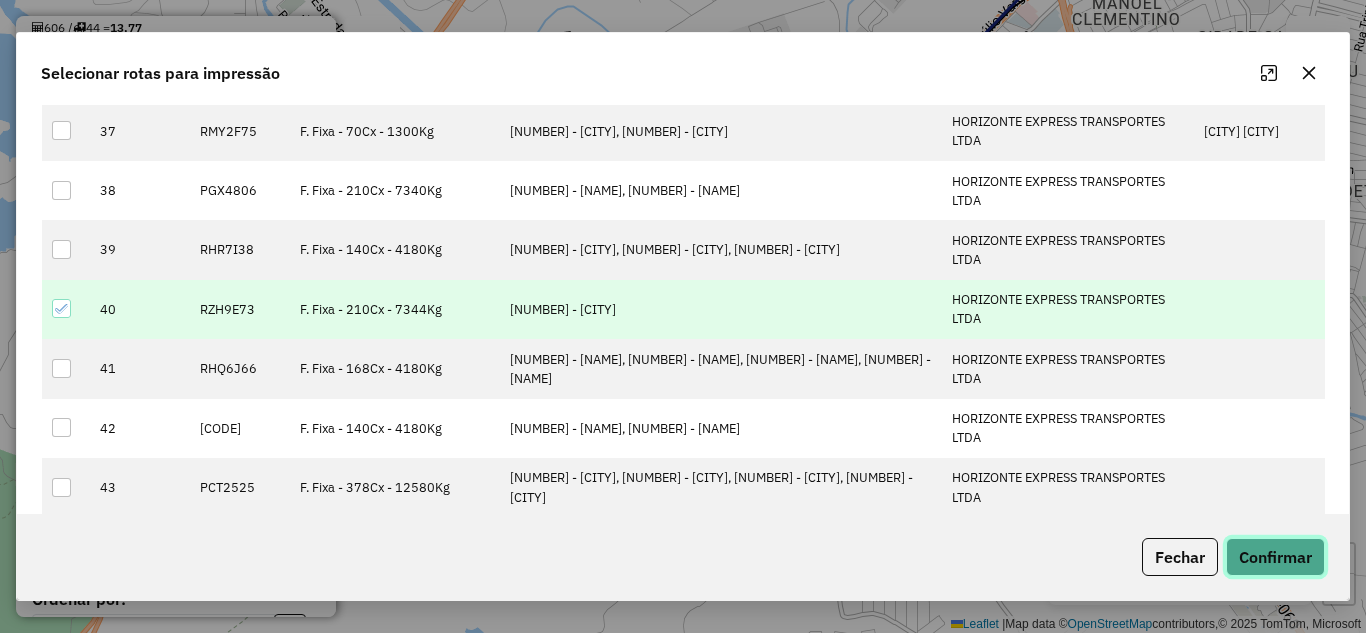 click on "Confirmar" 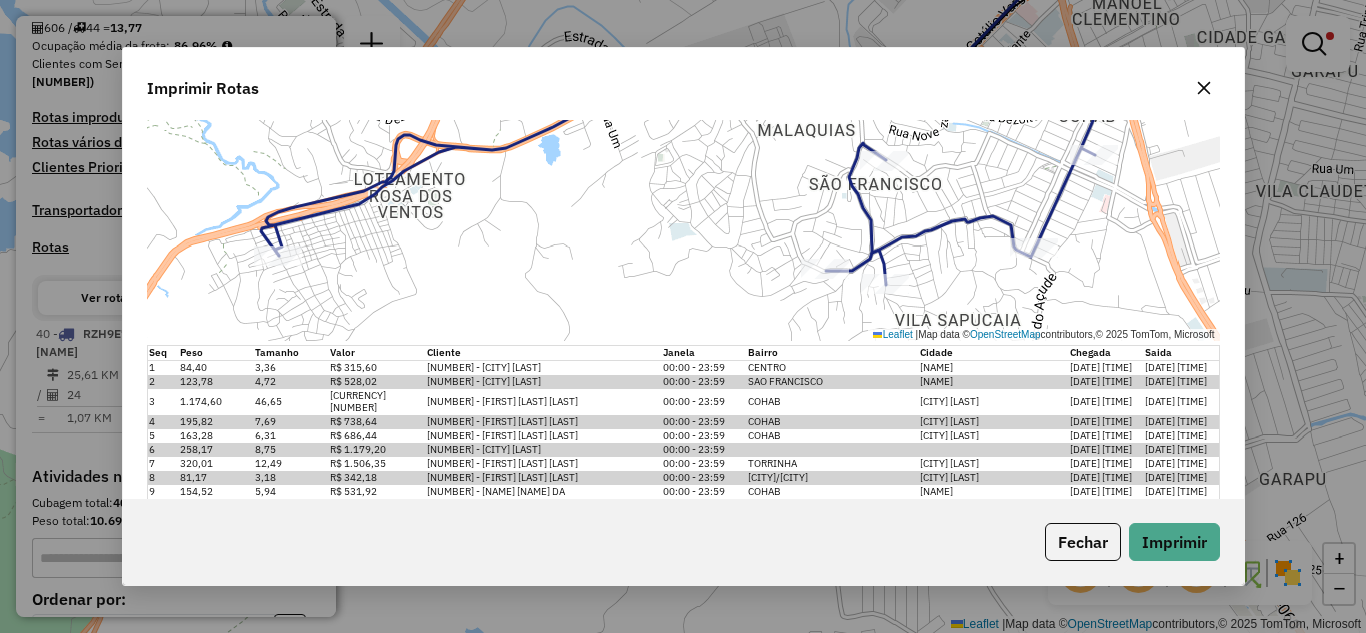 scroll, scrollTop: 230, scrollLeft: 0, axis: vertical 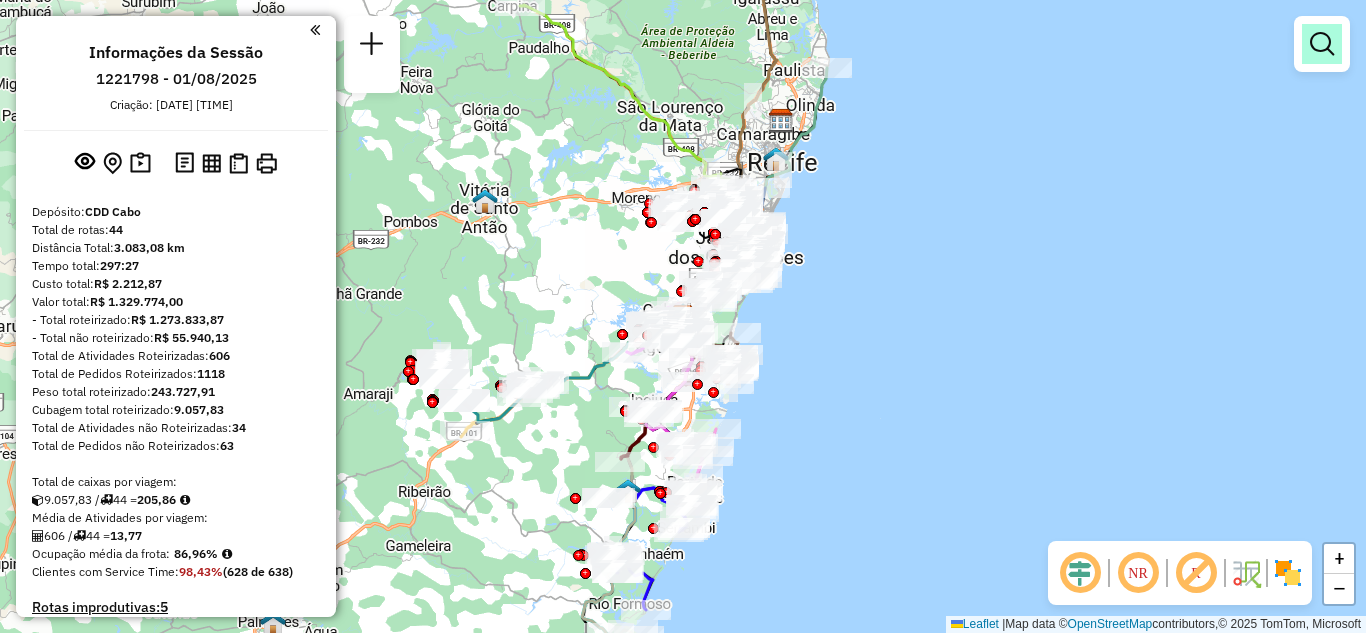 click at bounding box center (1322, 44) 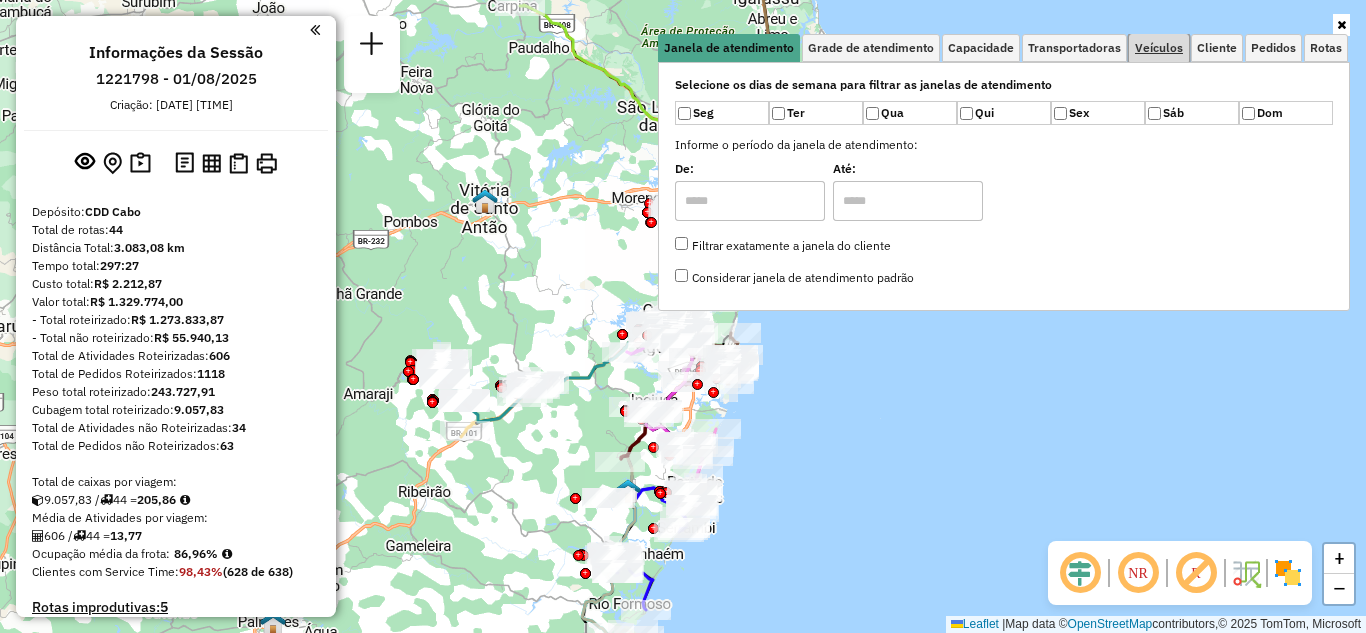 click on "Veículos" at bounding box center [1159, 48] 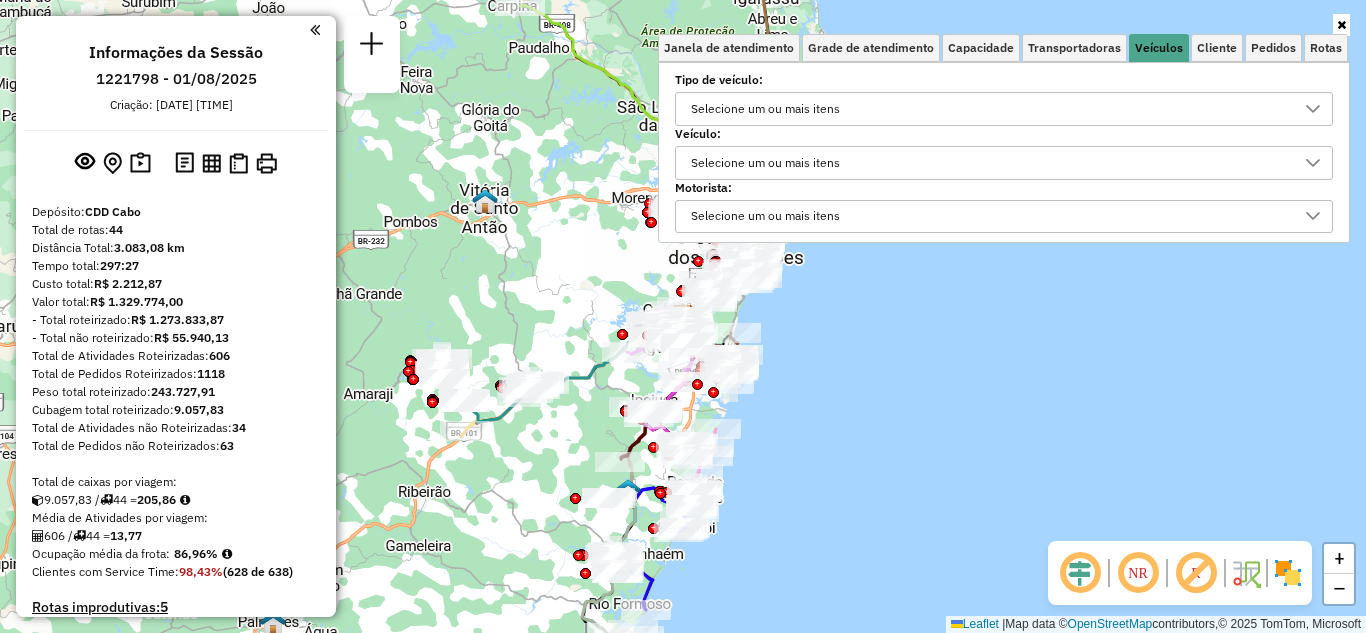 click on "Selecione um ou mais itens" at bounding box center [765, 163] 